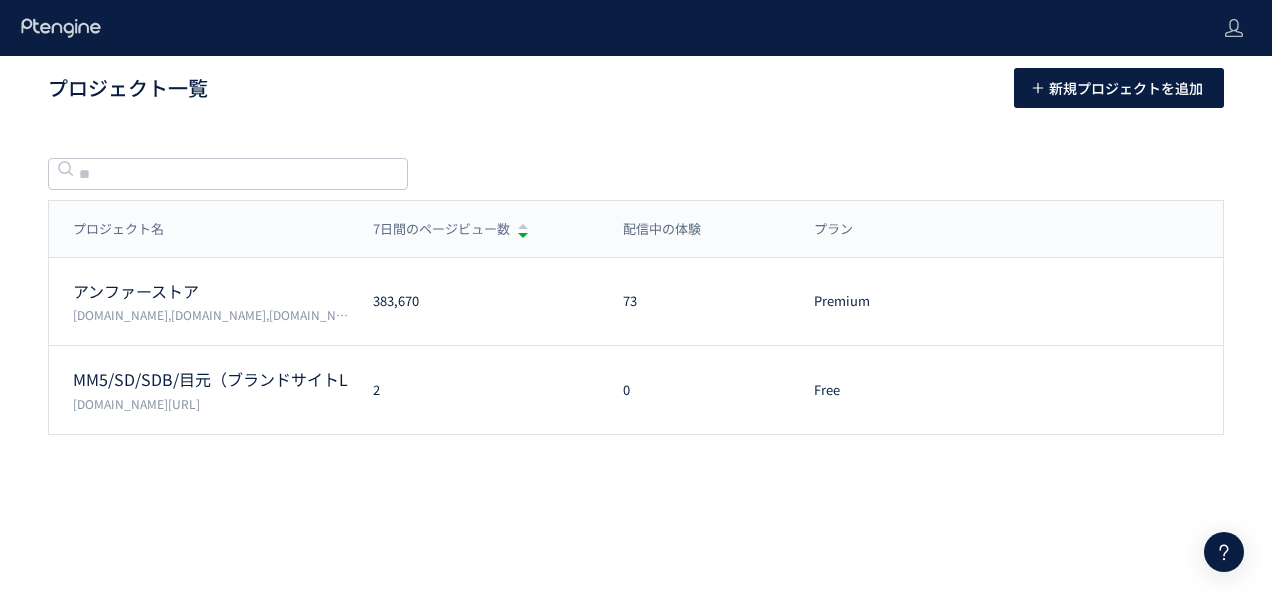 scroll, scrollTop: 0, scrollLeft: 0, axis: both 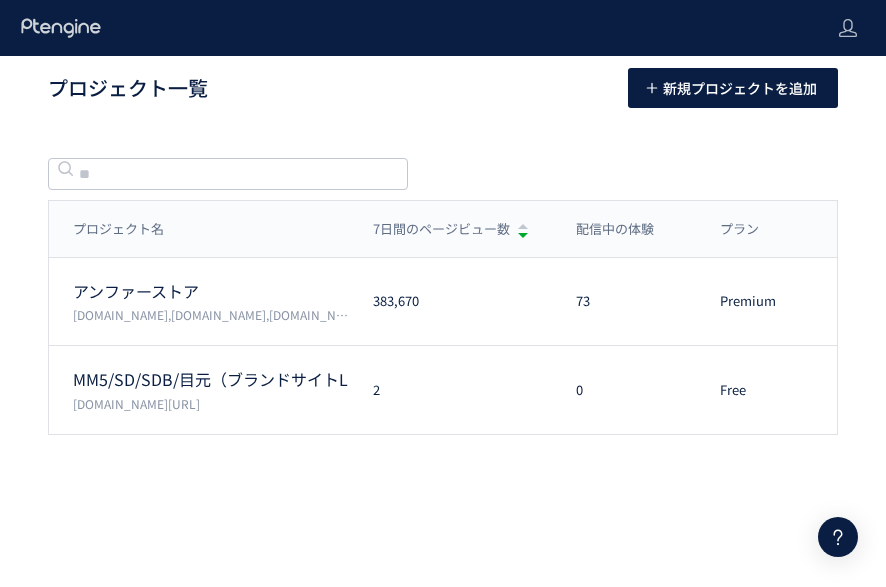 click on "プロジェクト名 7日間のページビュー数 配信中の体験 プラン   プロジェクト名 7日間のページビュー数 配信中の体験 プラン   アンファーストア  [DOMAIN_NAME],[DOMAIN_NAME],[DOMAIN_NAME],[DOMAIN_NAME] 383,670 73 Premium プラン確認・購入 プロジェクト設定 MM5/SD/SDB/目元（ブランドサイトLP/広告LP）  [DOMAIN_NAME][URL] 2 0 Free プラン確認・購入 プロジェクト設定" at bounding box center [443, 333] 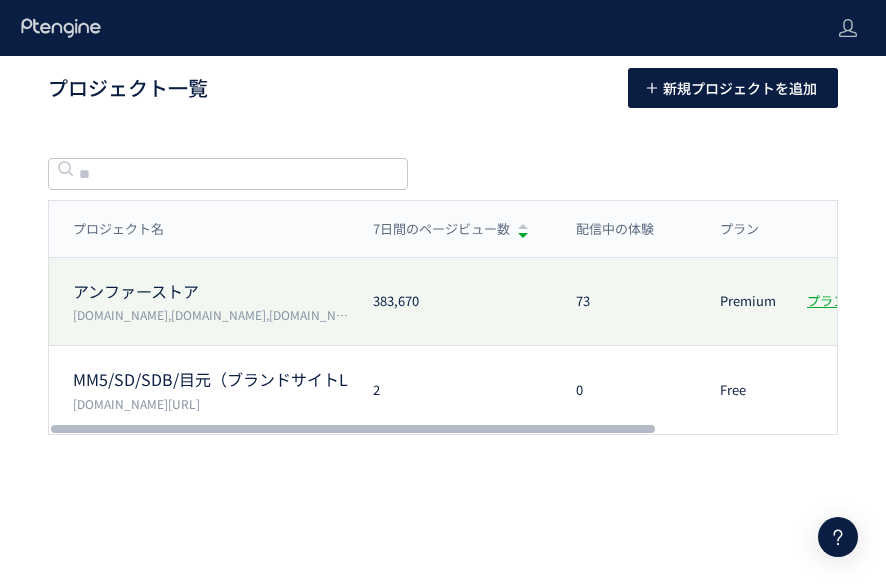 click on "383,670" 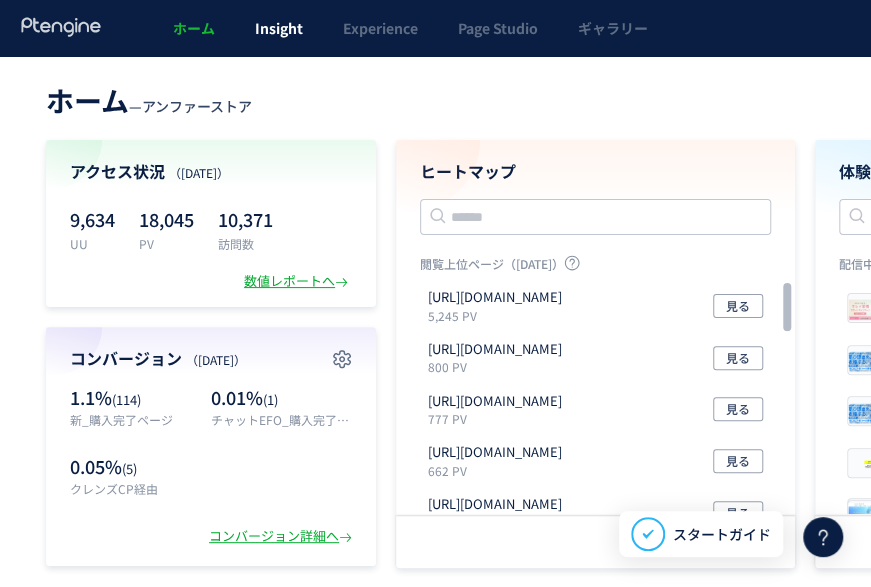 click on "Insight" at bounding box center (279, 28) 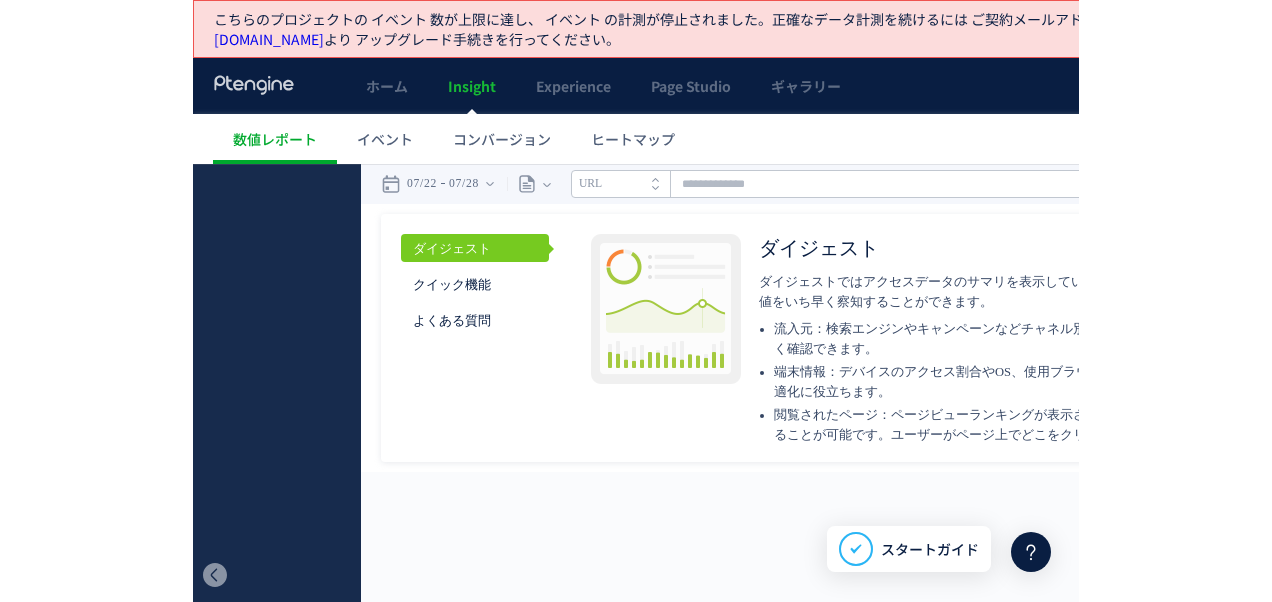 scroll, scrollTop: 0, scrollLeft: 0, axis: both 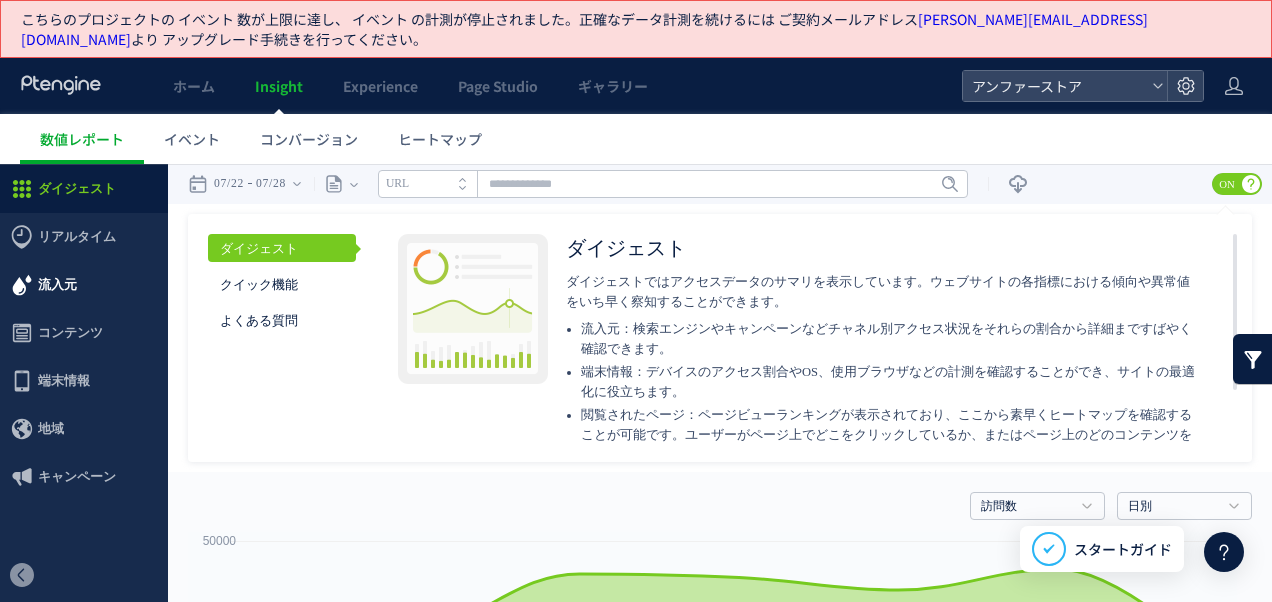 click on "流入元" at bounding box center (57, 285) 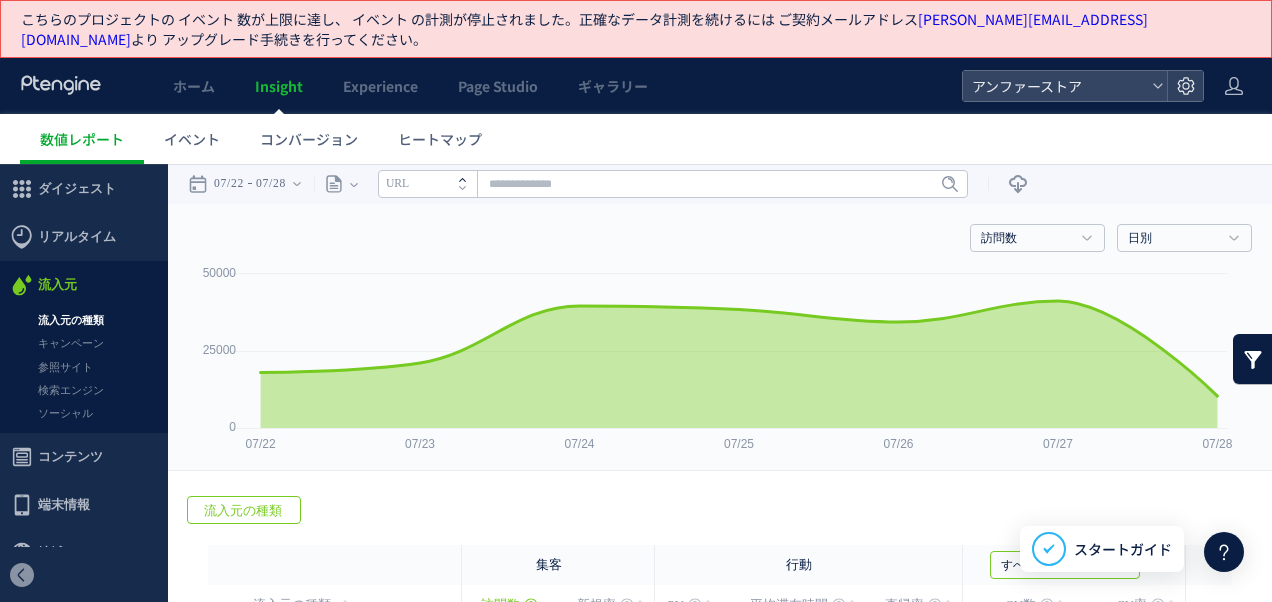 click at bounding box center (467, 177) 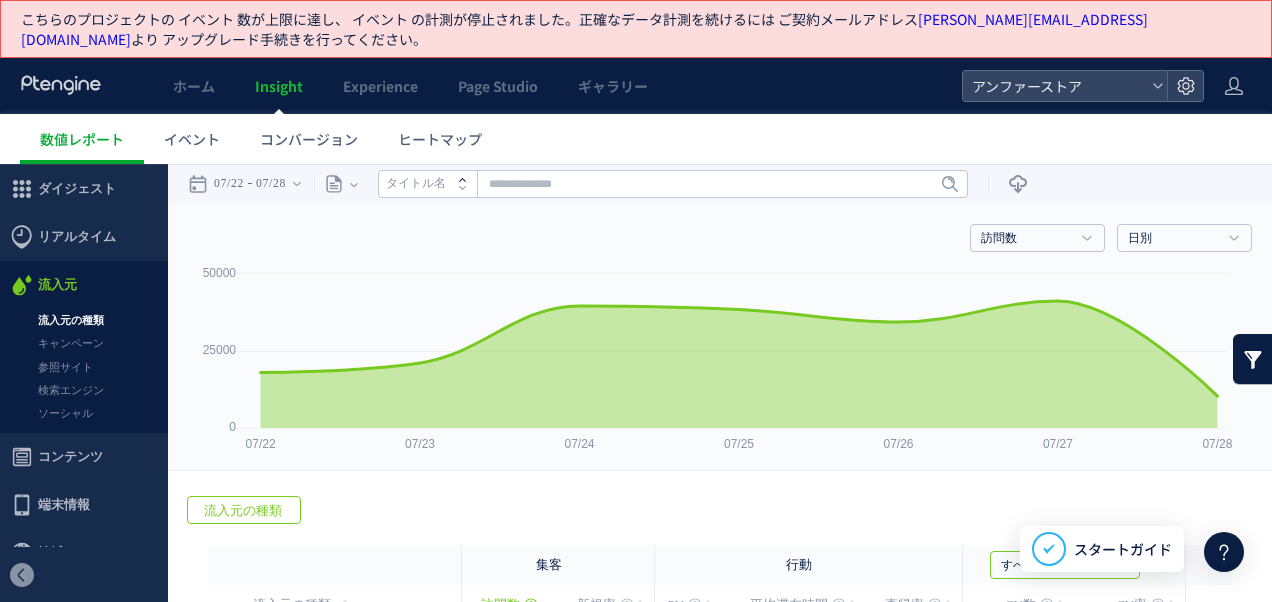 click at bounding box center (467, 177) 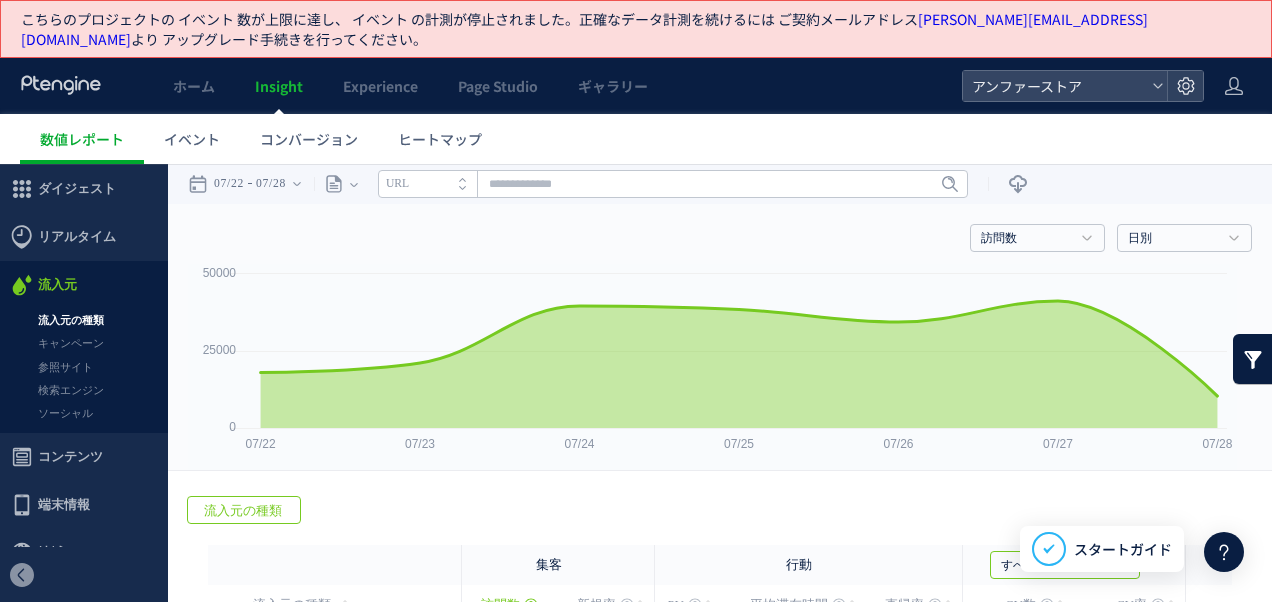 click at bounding box center [467, 177] 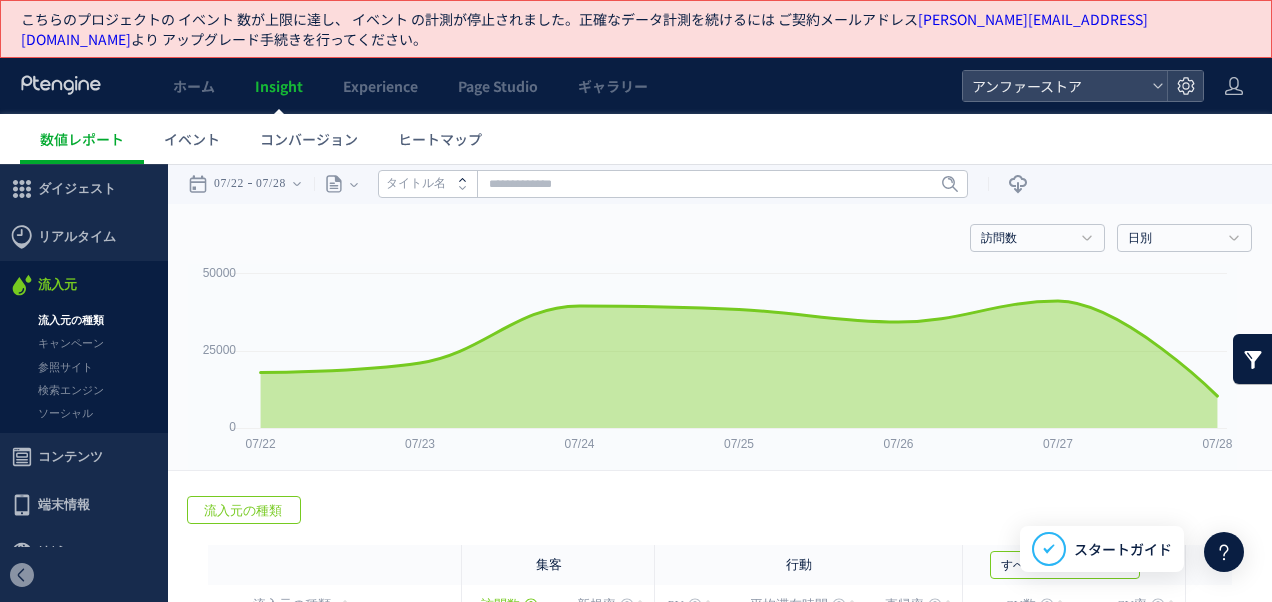 click at bounding box center (467, 177) 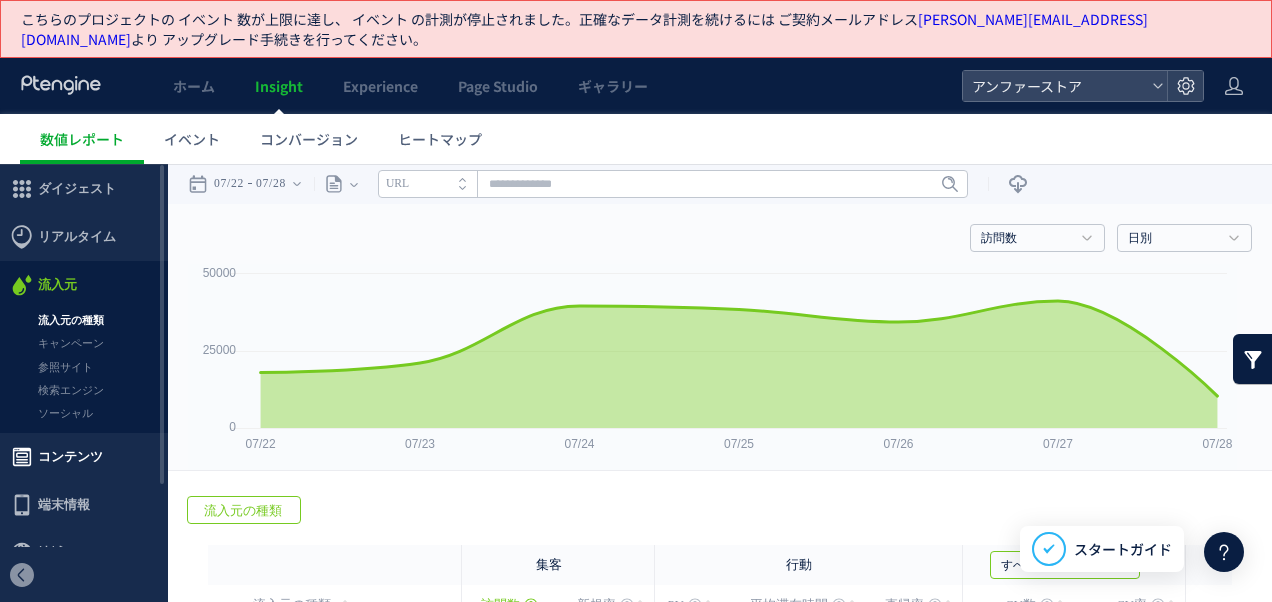click on "コンテンツ" at bounding box center (70, 457) 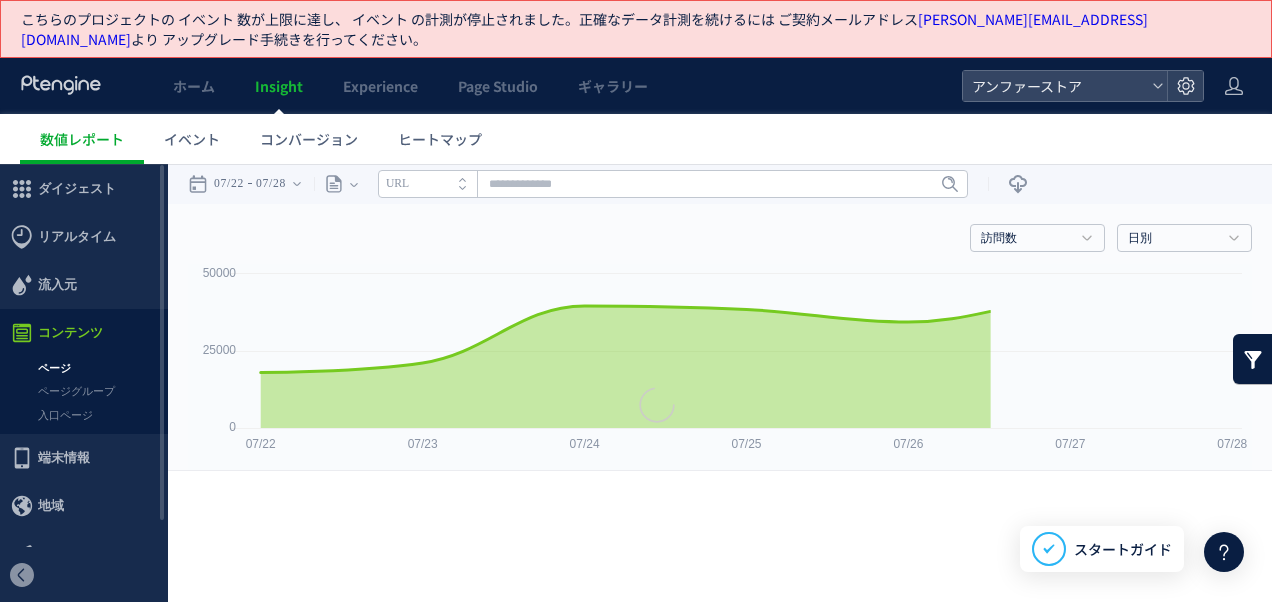click on "ページグループ" at bounding box center [84, 391] 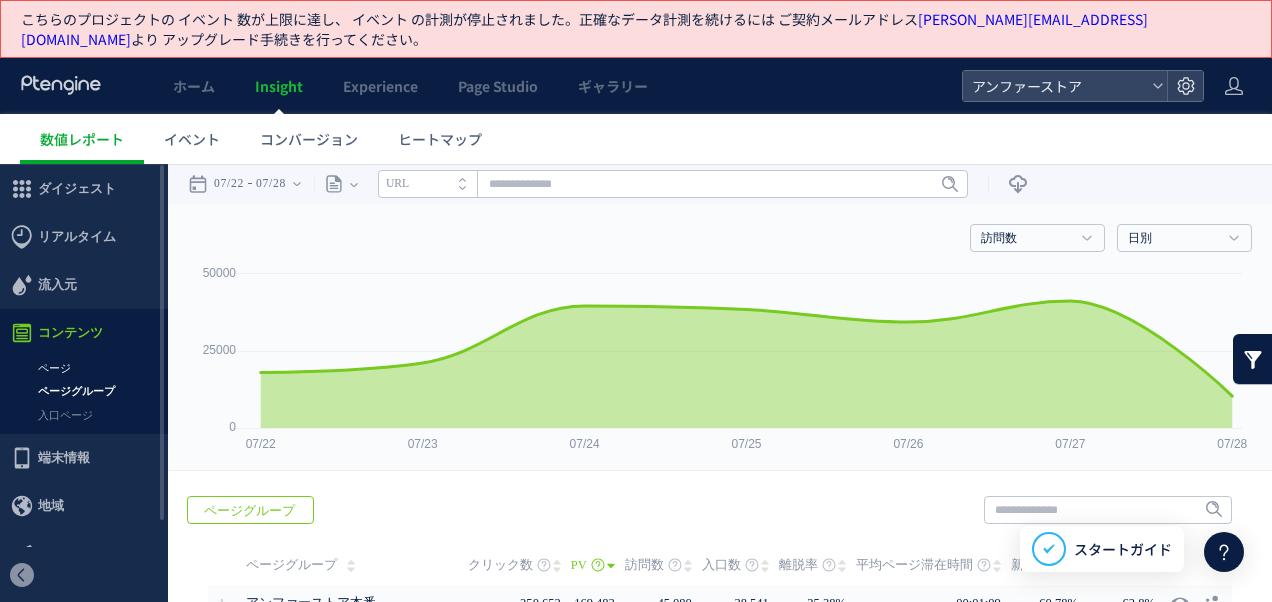 click on "ページ" at bounding box center [84, 368] 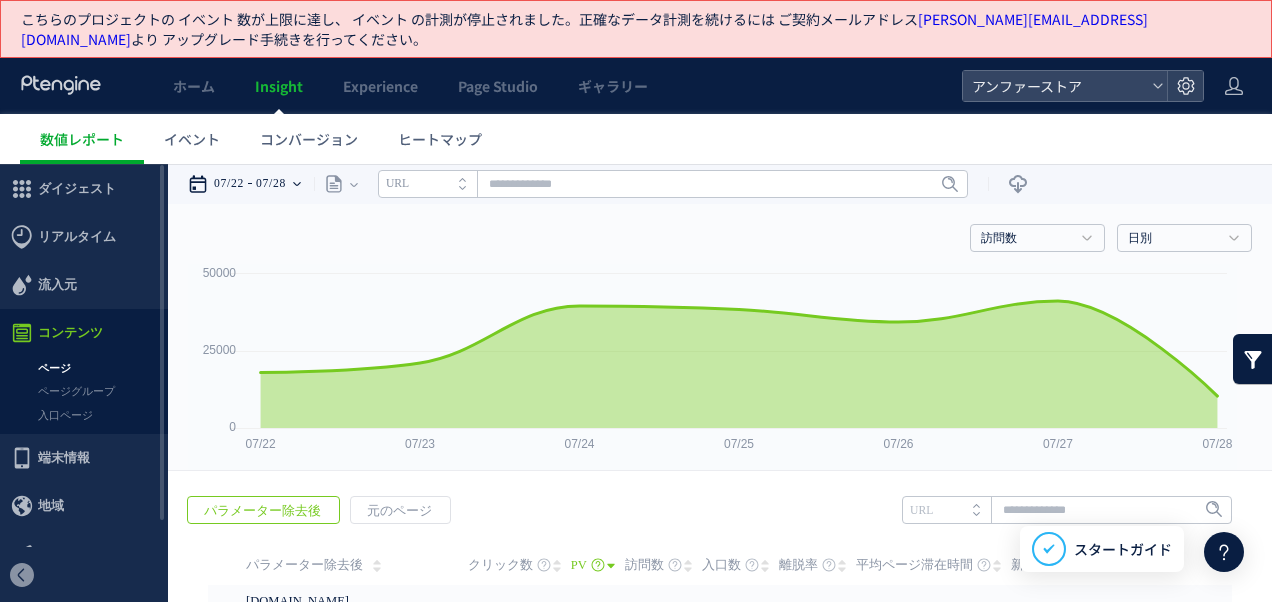 click on "07/28" at bounding box center (271, 184) 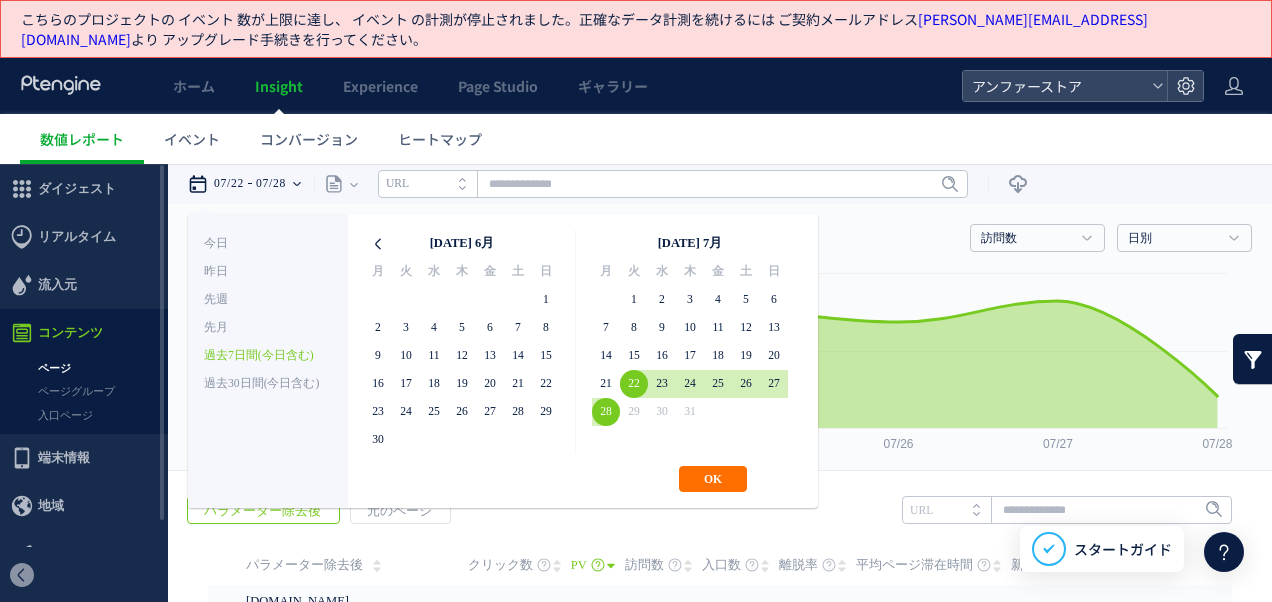 click at bounding box center (378, 244) 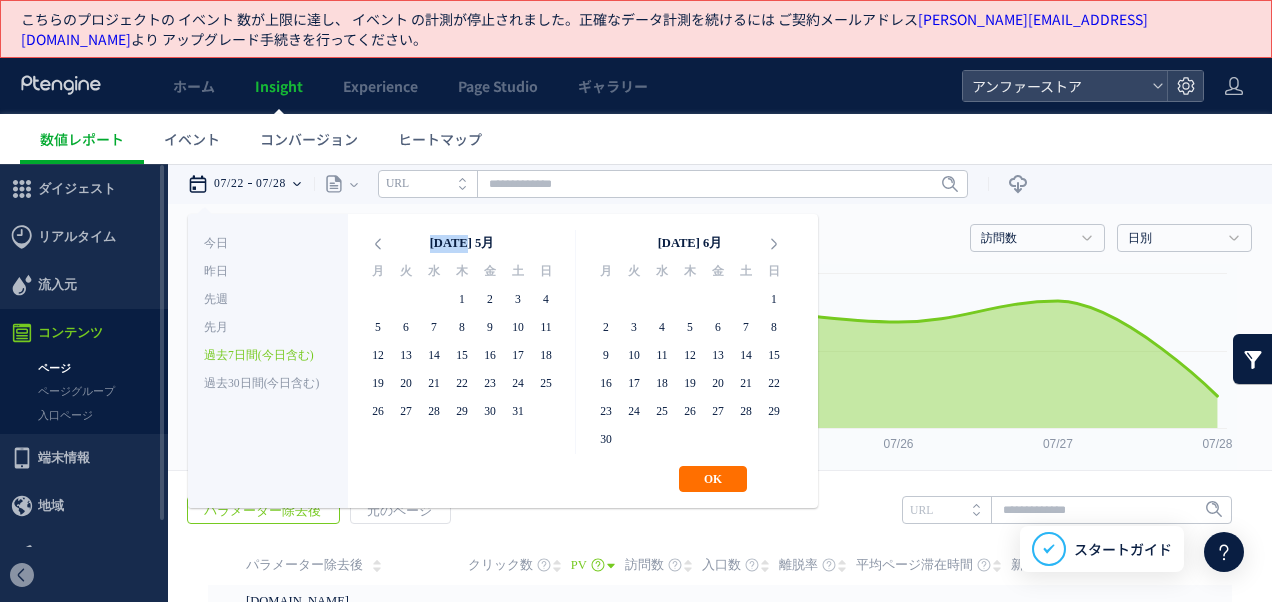 click at bounding box center (378, 244) 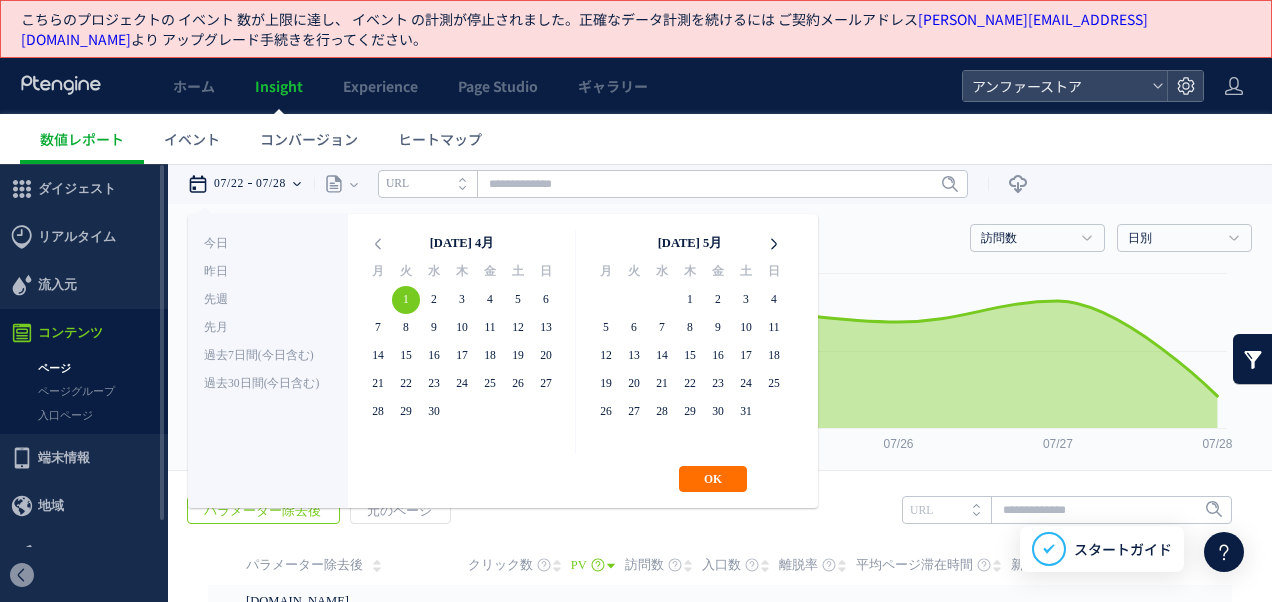 click at bounding box center (774, 244) 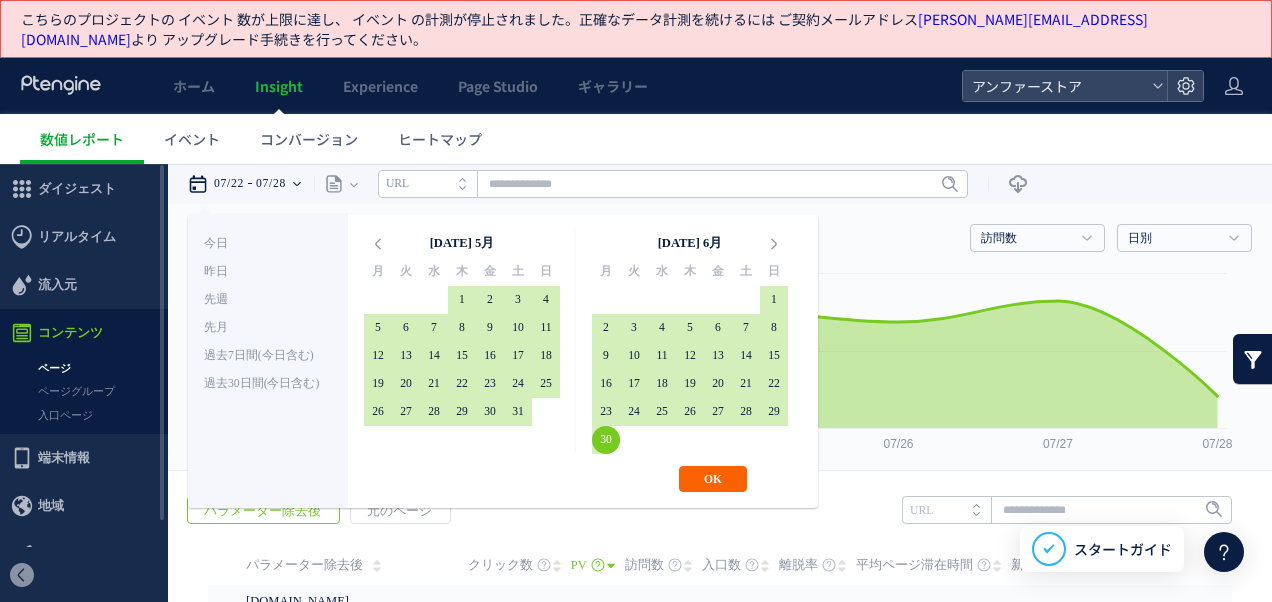 click on "OK" at bounding box center [713, 479] 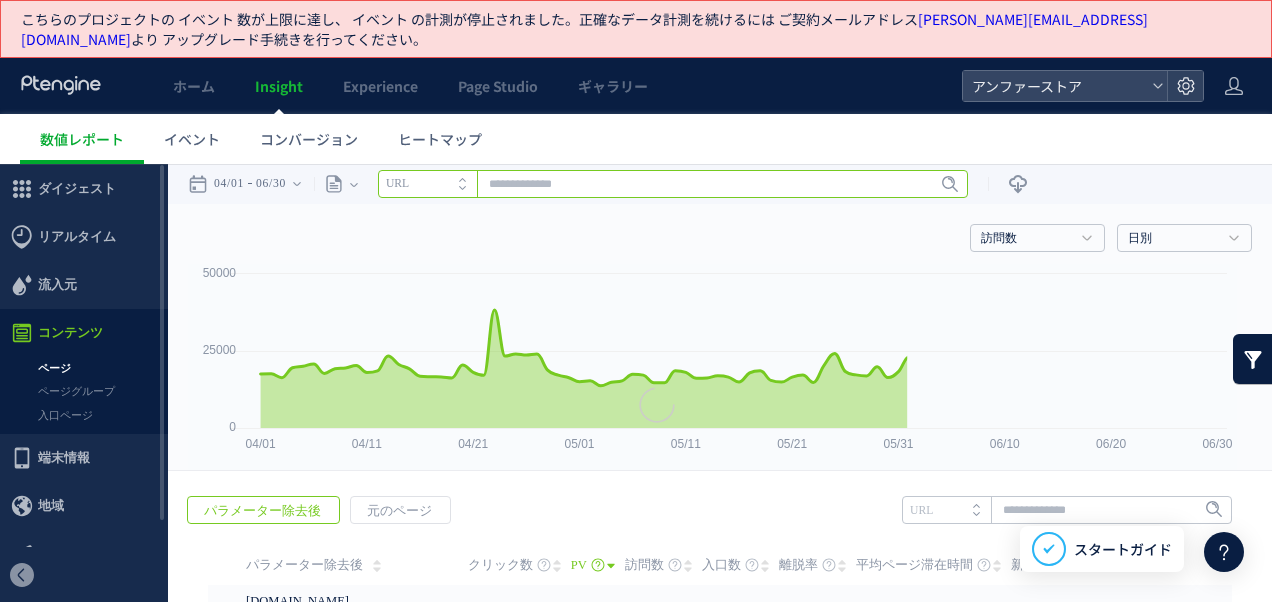 click at bounding box center [673, 184] 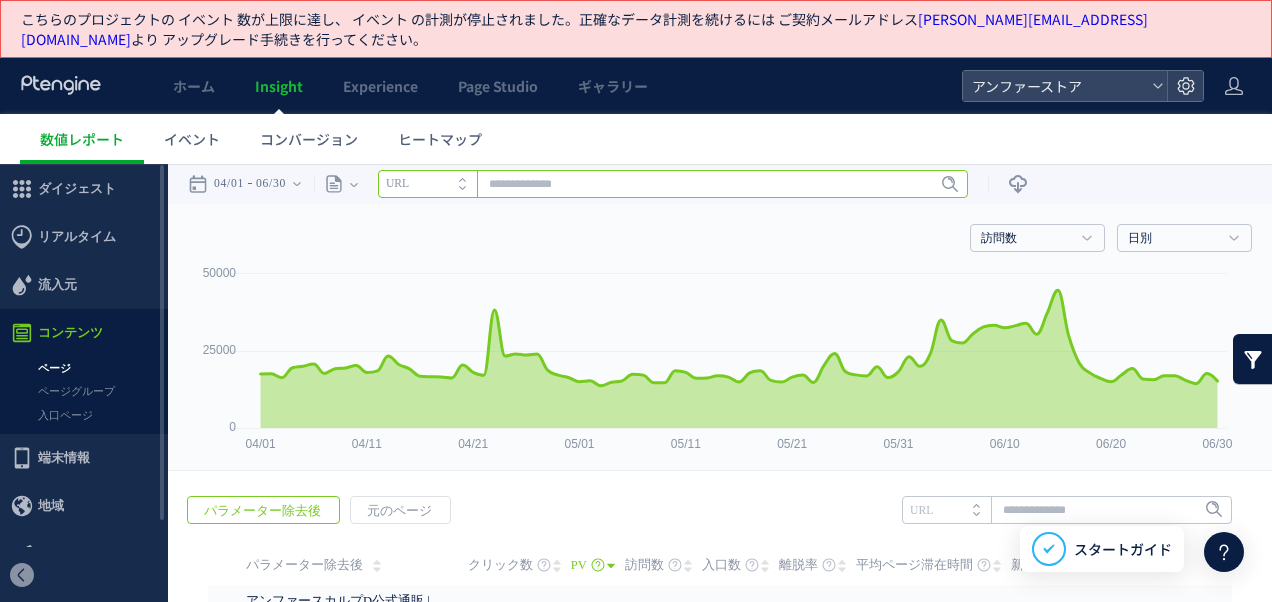 paste on "**********" 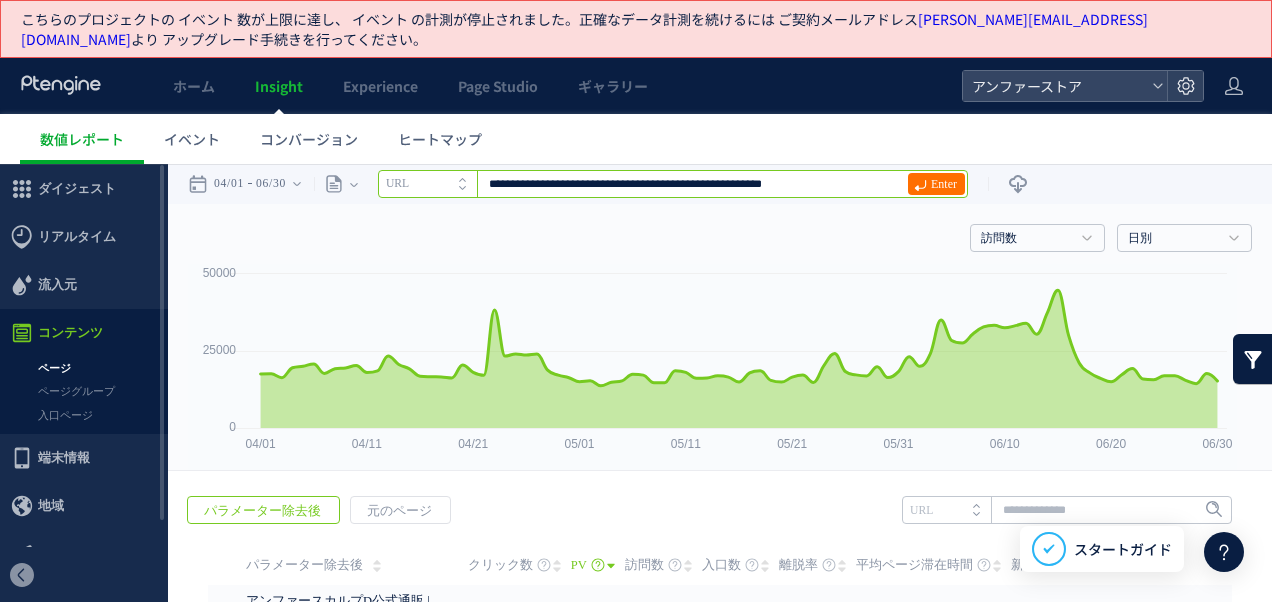 type on "**********" 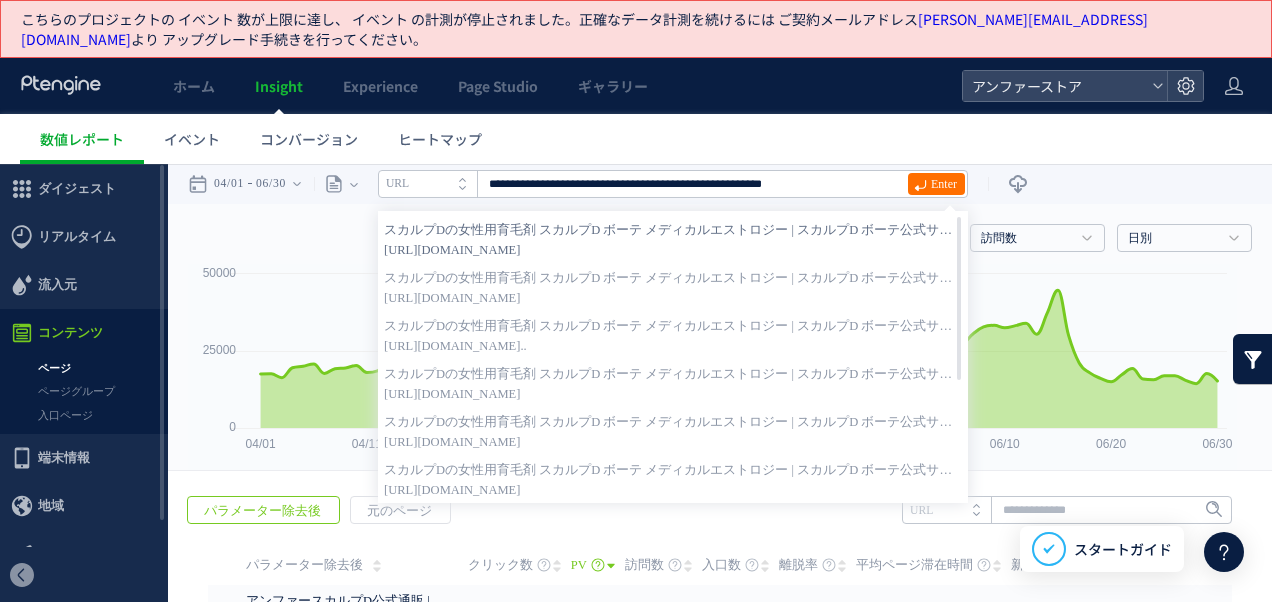click on "[URL][DOMAIN_NAME]" at bounding box center (673, 250) 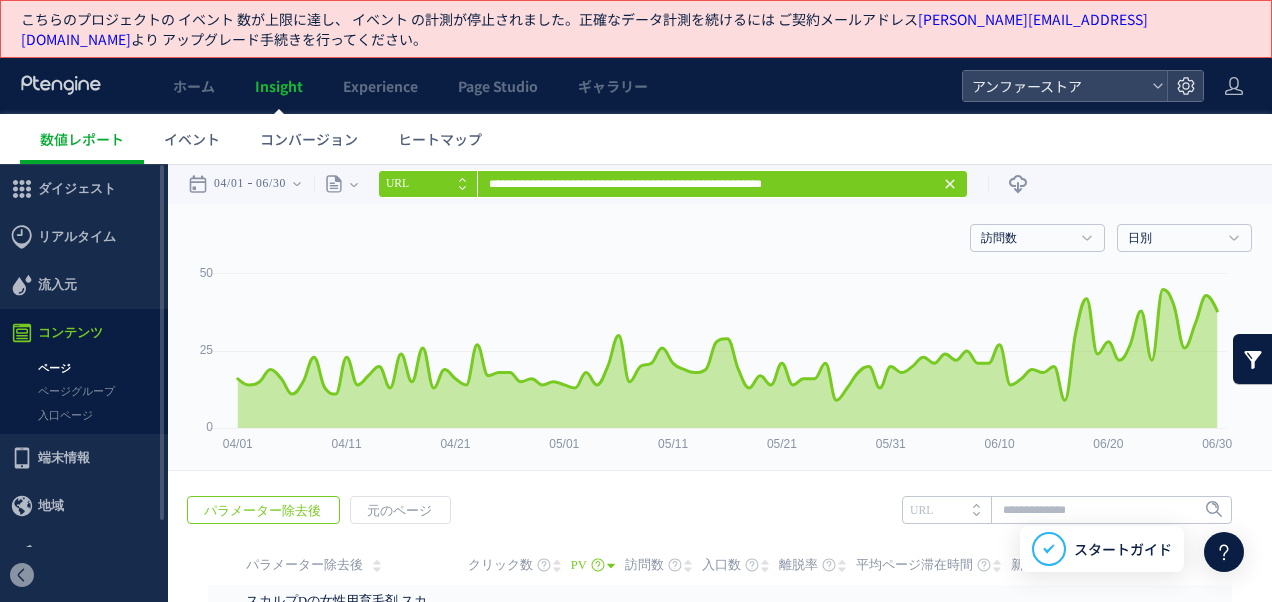 click on "パラメーター除去後" at bounding box center [262, 511] 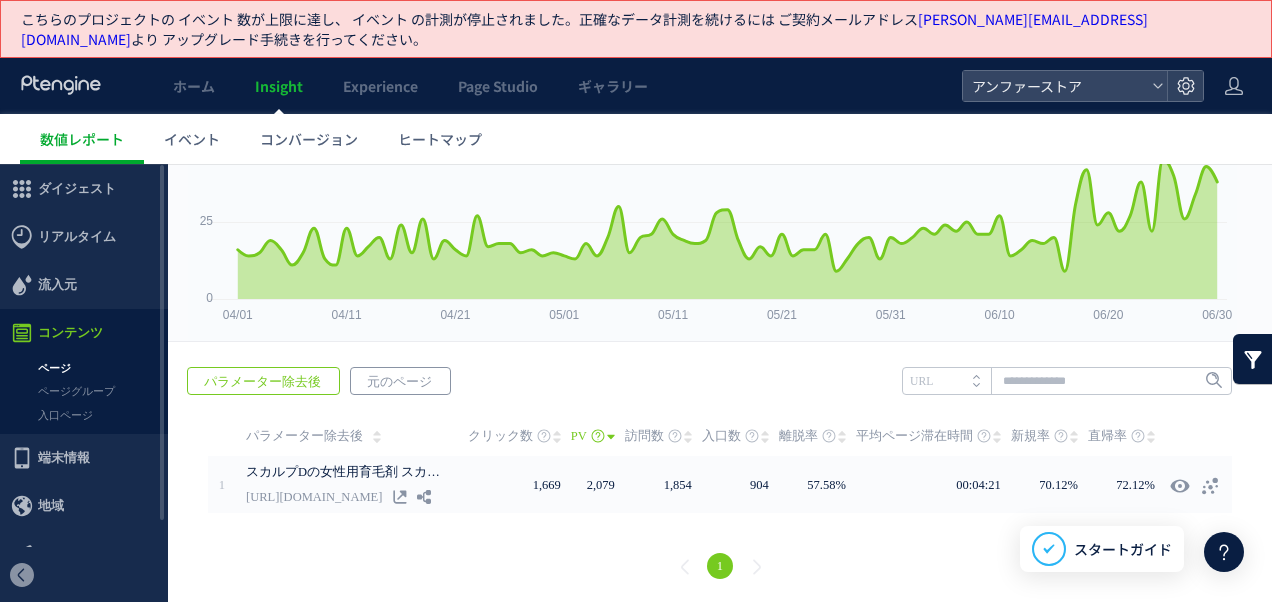 click on "元のページ" at bounding box center (399, 382) 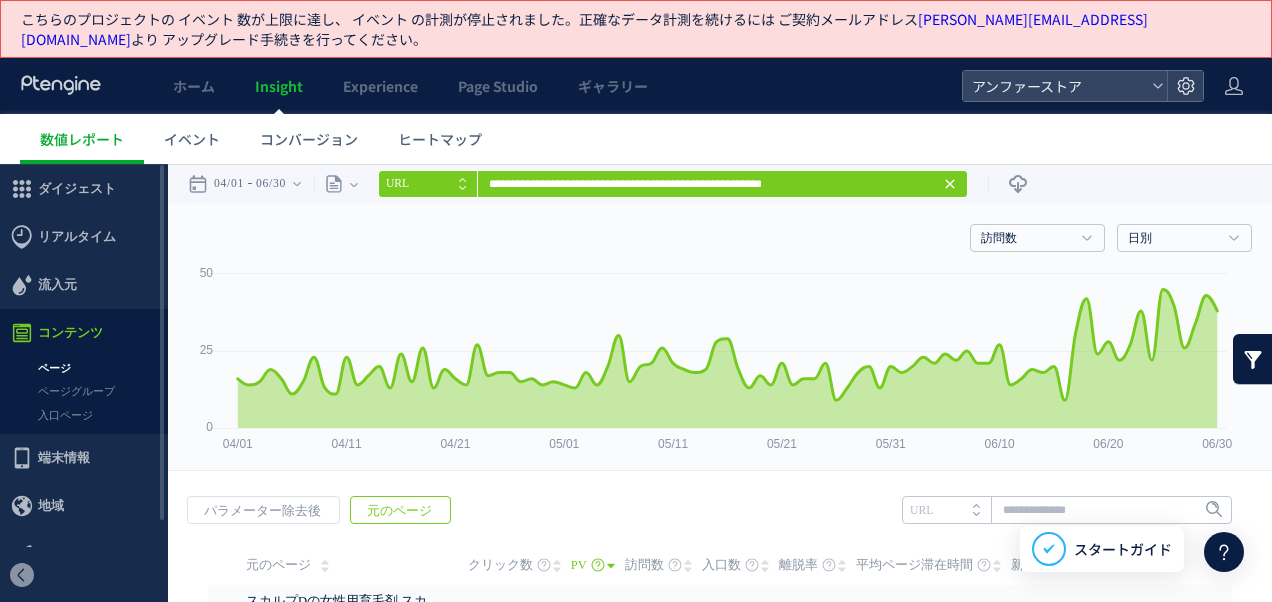 scroll, scrollTop: 129, scrollLeft: 0, axis: vertical 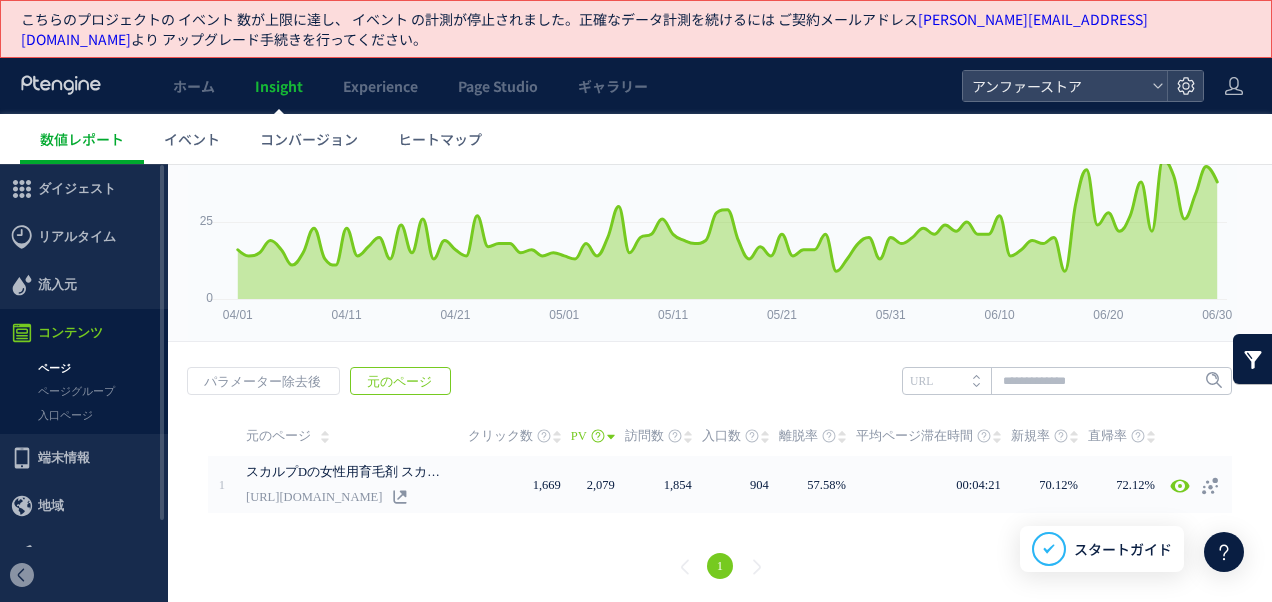 click on "元のページ" at bounding box center [399, 382] 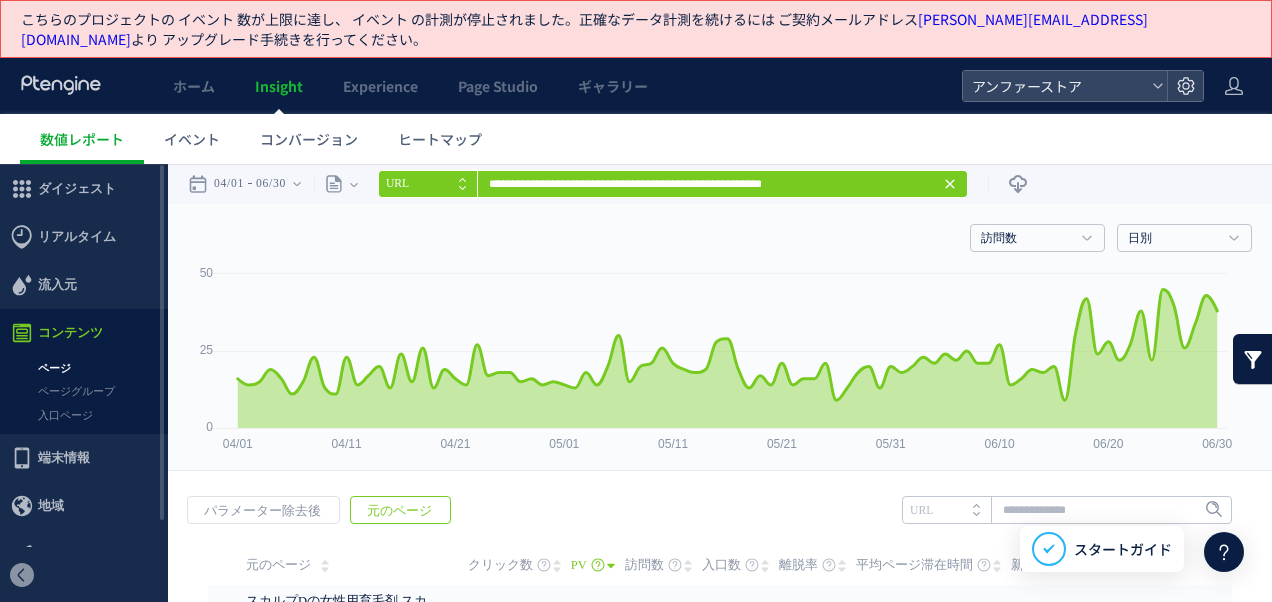 click at bounding box center [950, 183] 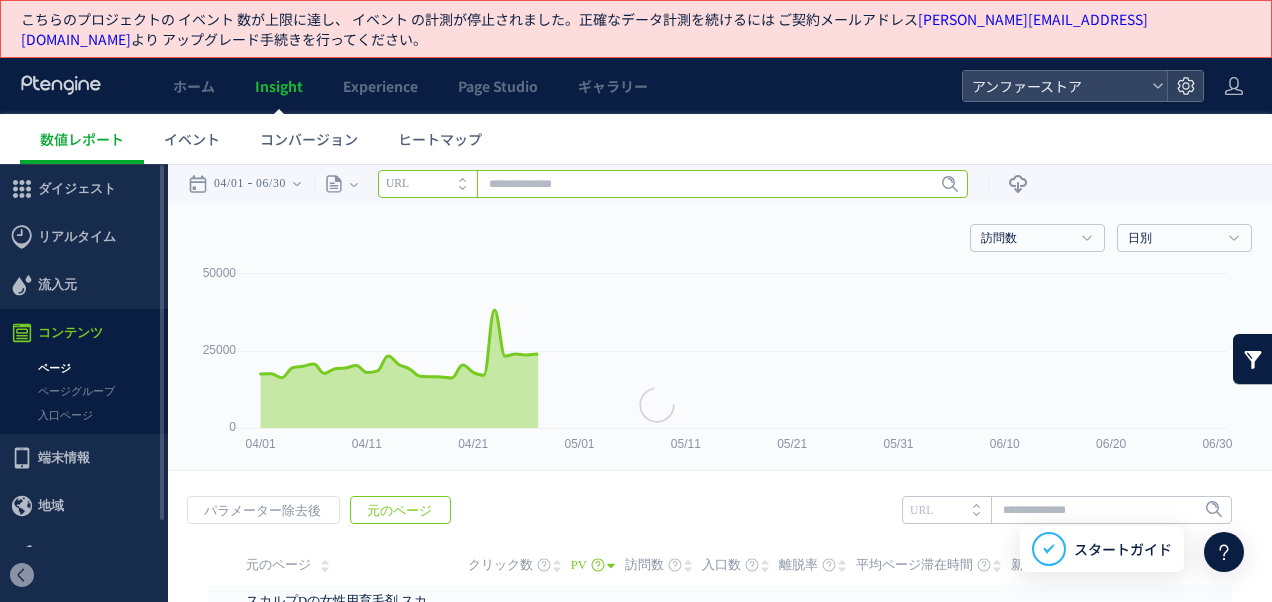 click at bounding box center (673, 184) 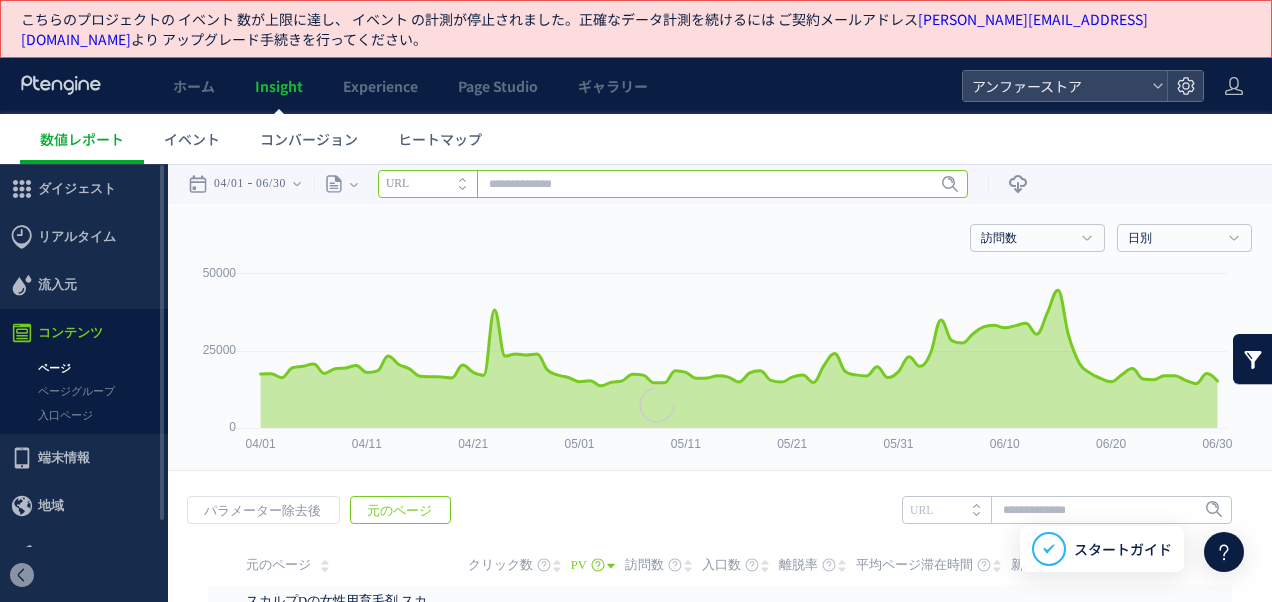 paste on "**********" 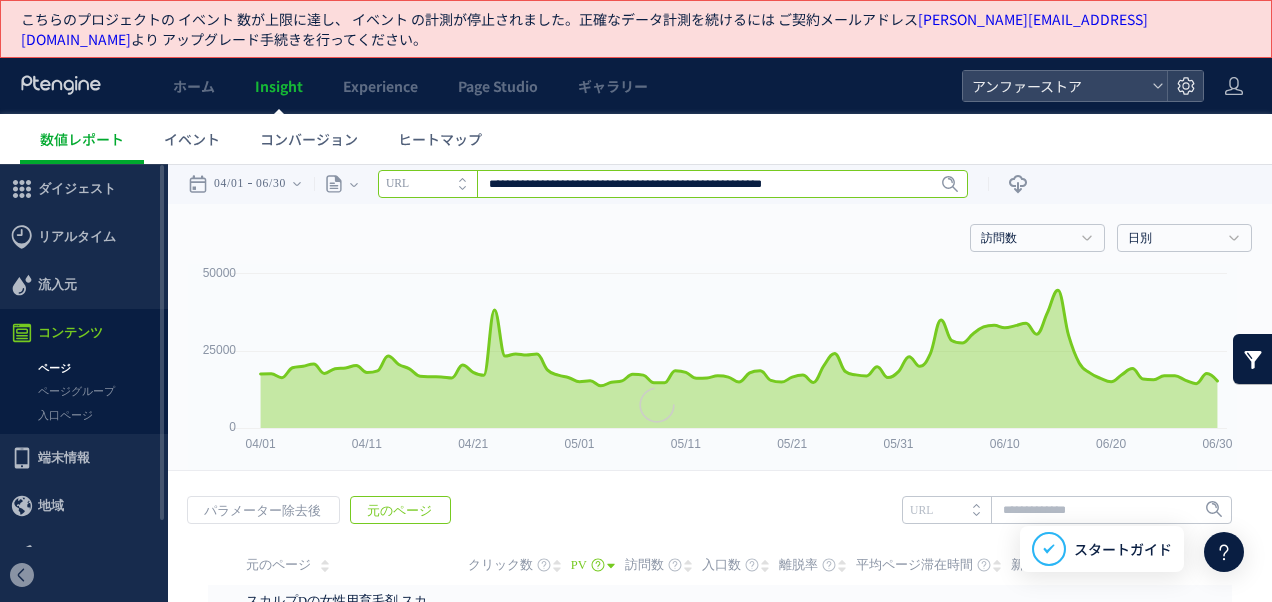 type on "**********" 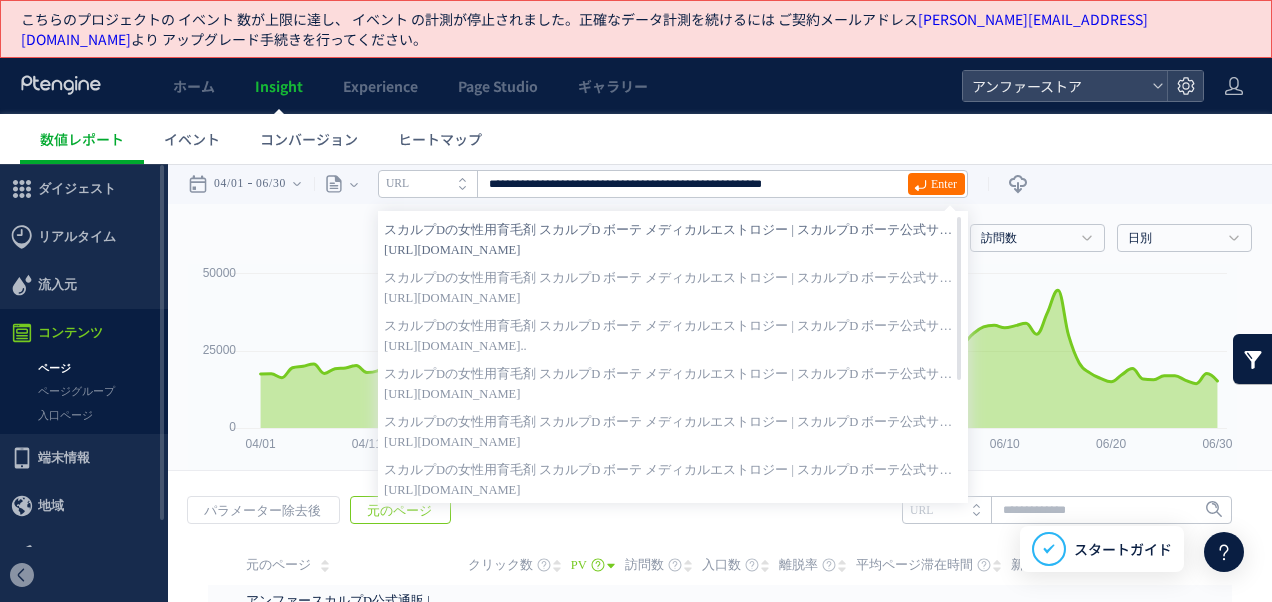 click on "スカルプDの女性用育毛剤 スカルプD ボーテ メディカルエストロジー | スカルプD ボーテ公式サイト | アンファー" at bounding box center (673, 230) 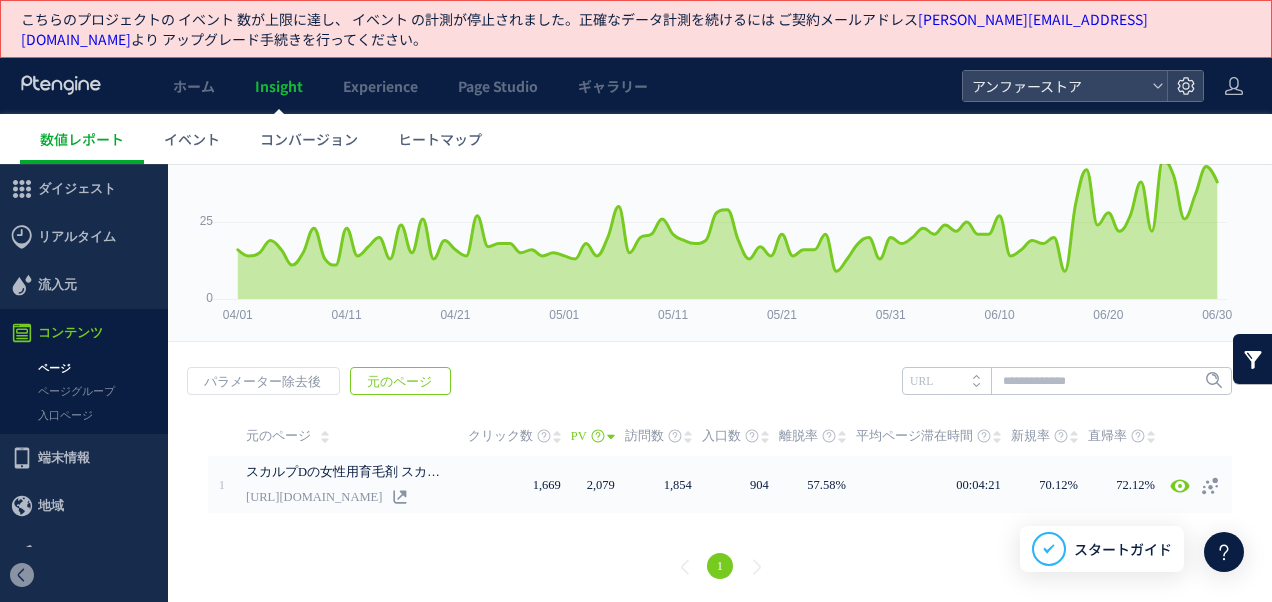 scroll, scrollTop: 0, scrollLeft: 0, axis: both 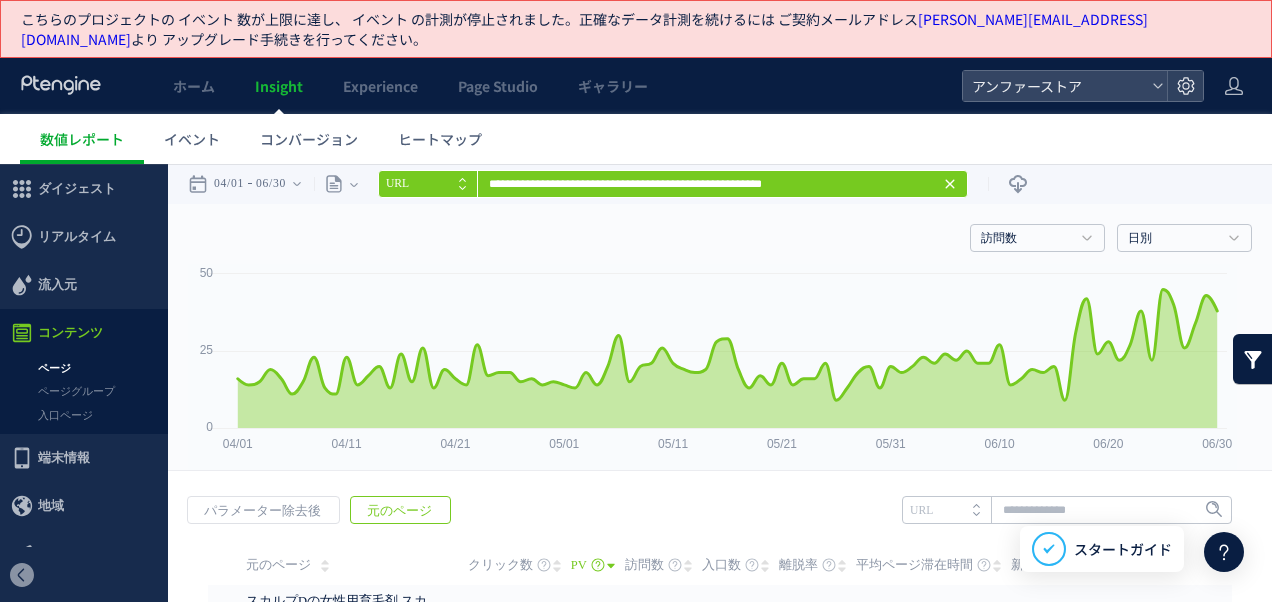 click 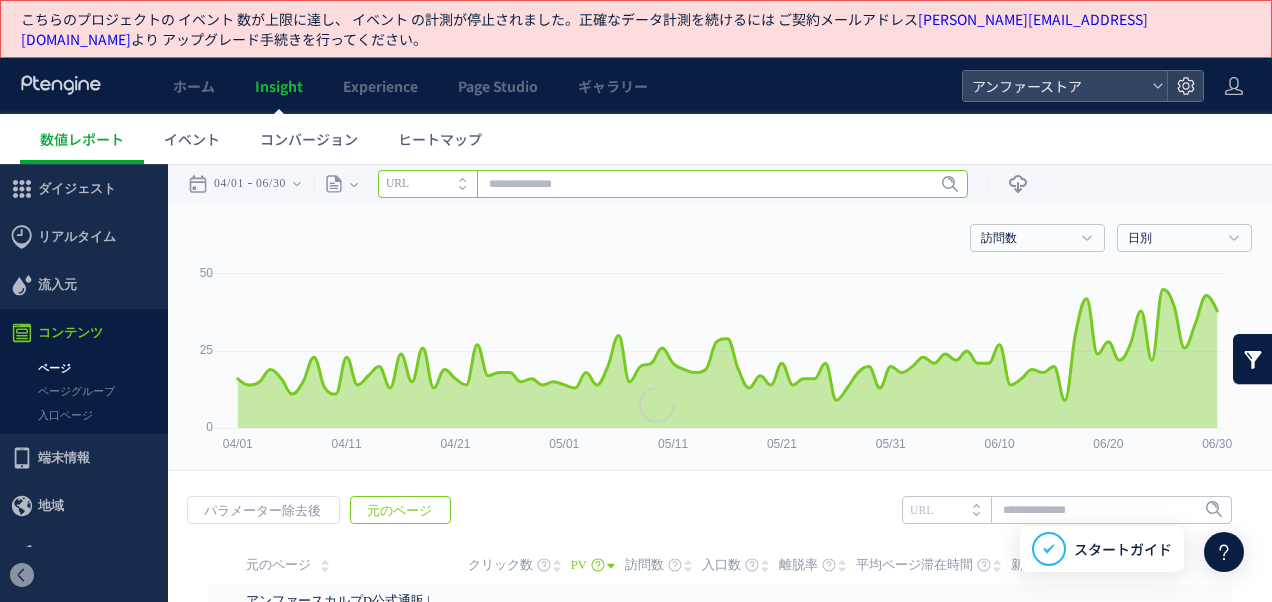 click at bounding box center (673, 184) 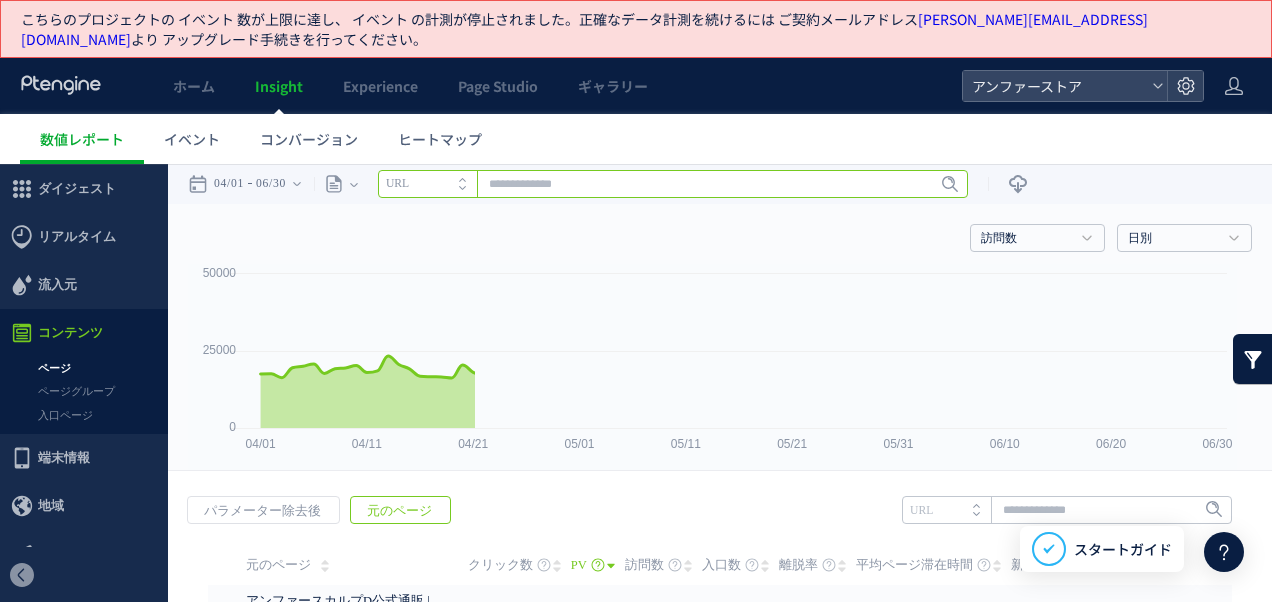 paste on "**********" 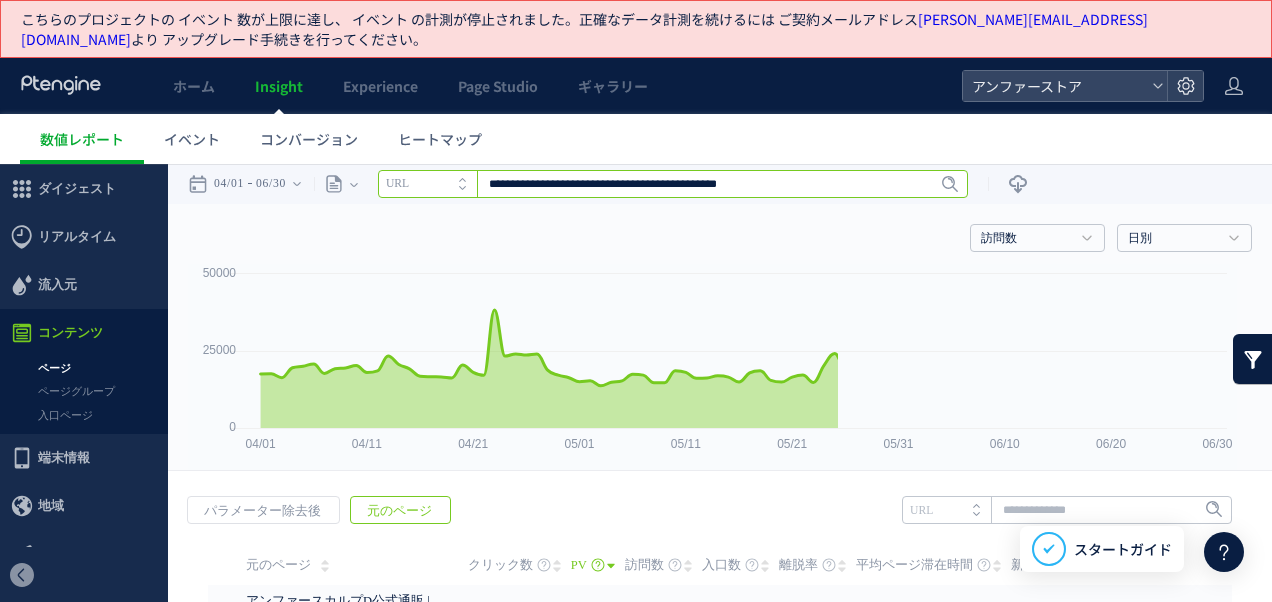 type on "**********" 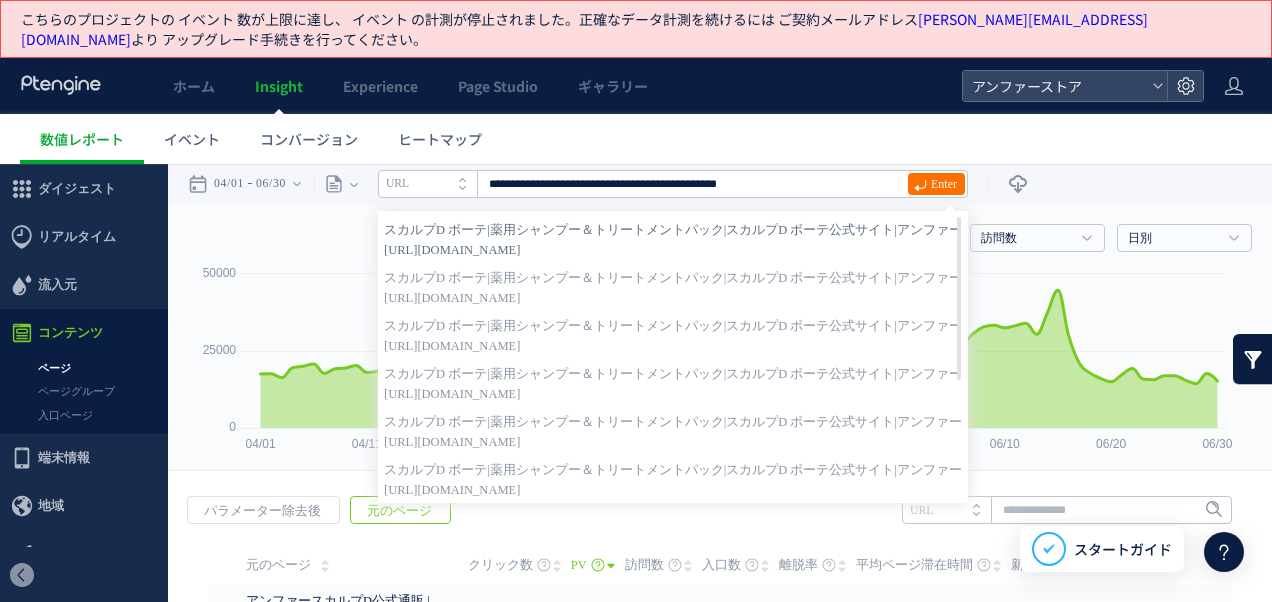 click on "[URL][DOMAIN_NAME]" at bounding box center (673, 250) 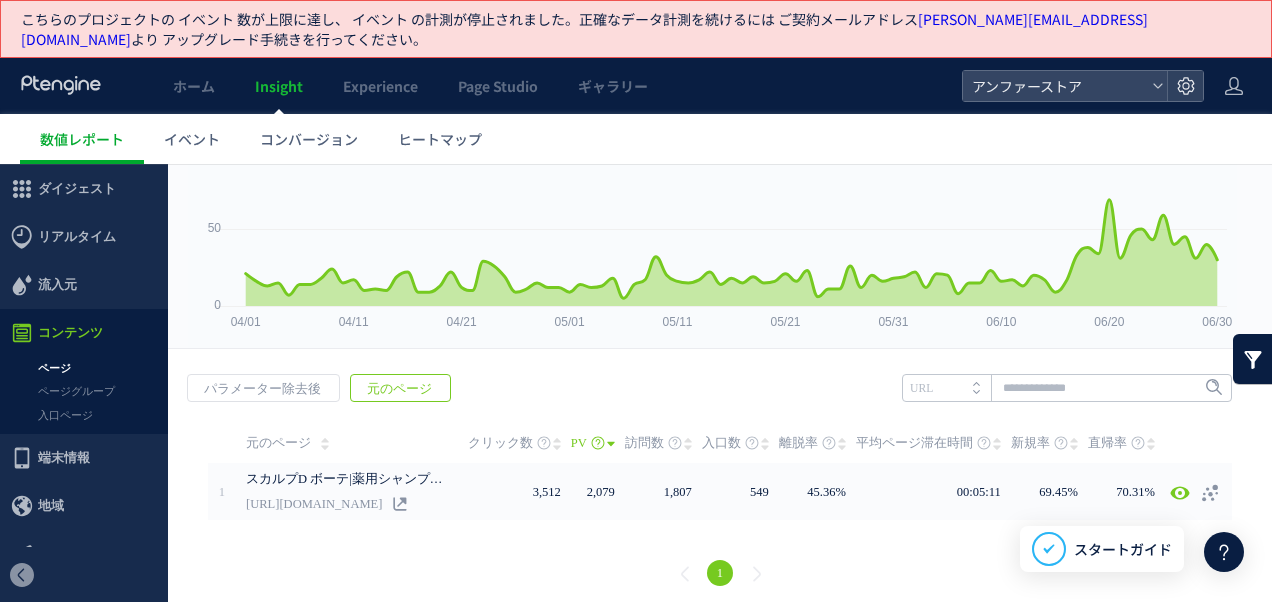 scroll, scrollTop: 0, scrollLeft: 0, axis: both 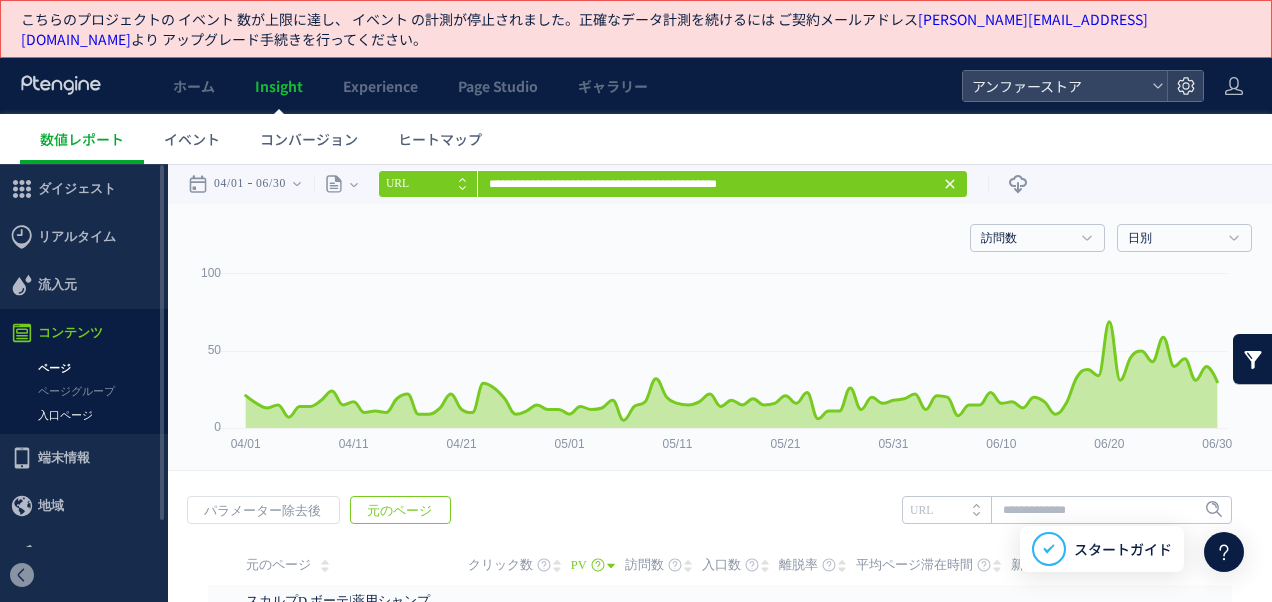 click on "入口ページ" at bounding box center (84, 415) 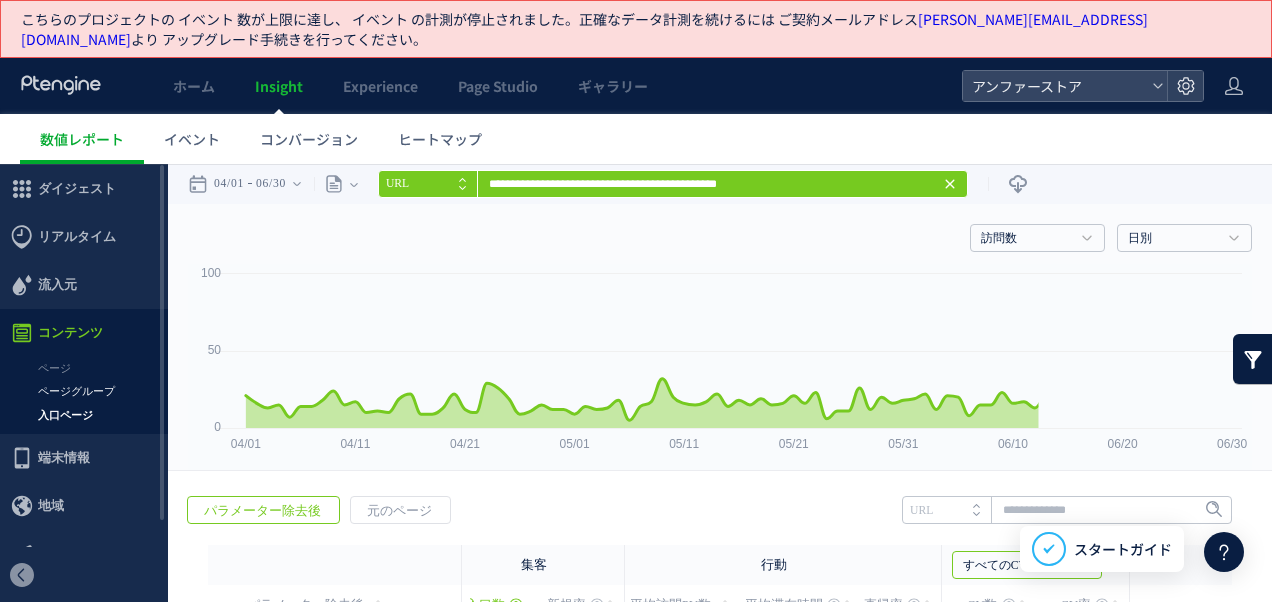 click on "ページグループ" at bounding box center [84, 391] 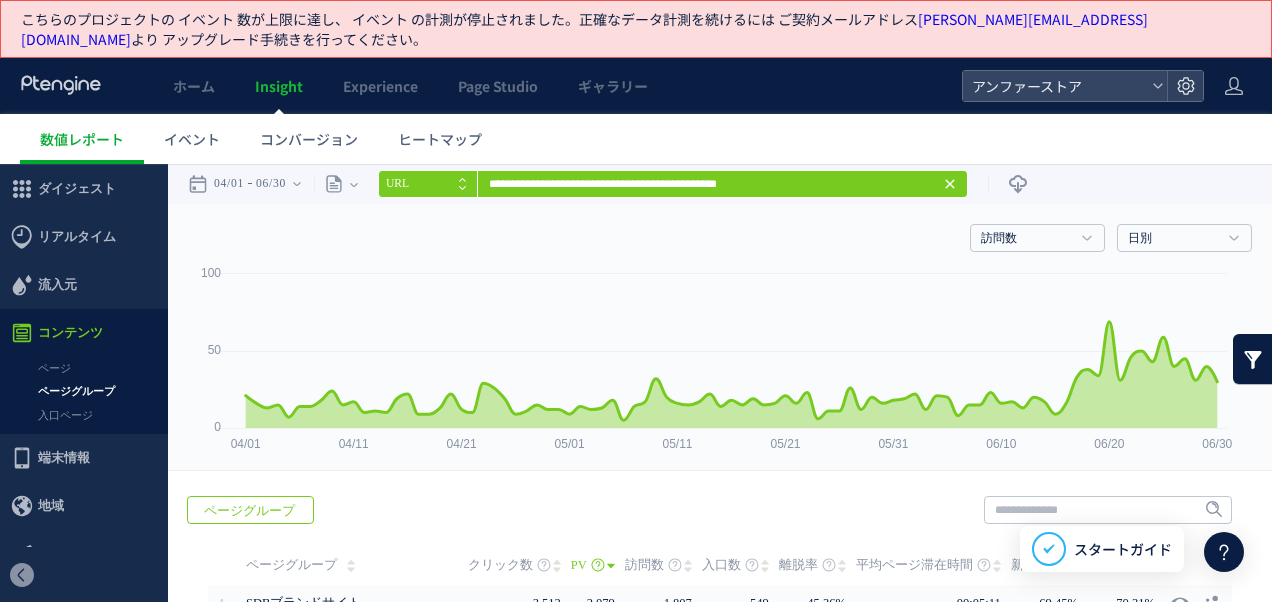 click 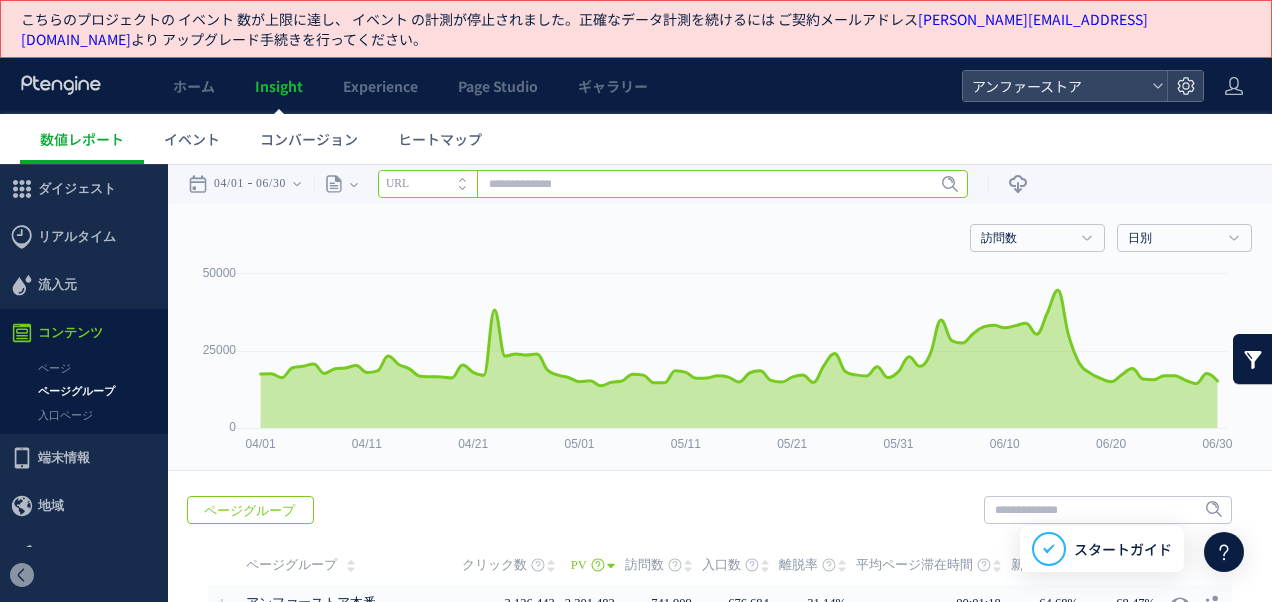 click at bounding box center (673, 184) 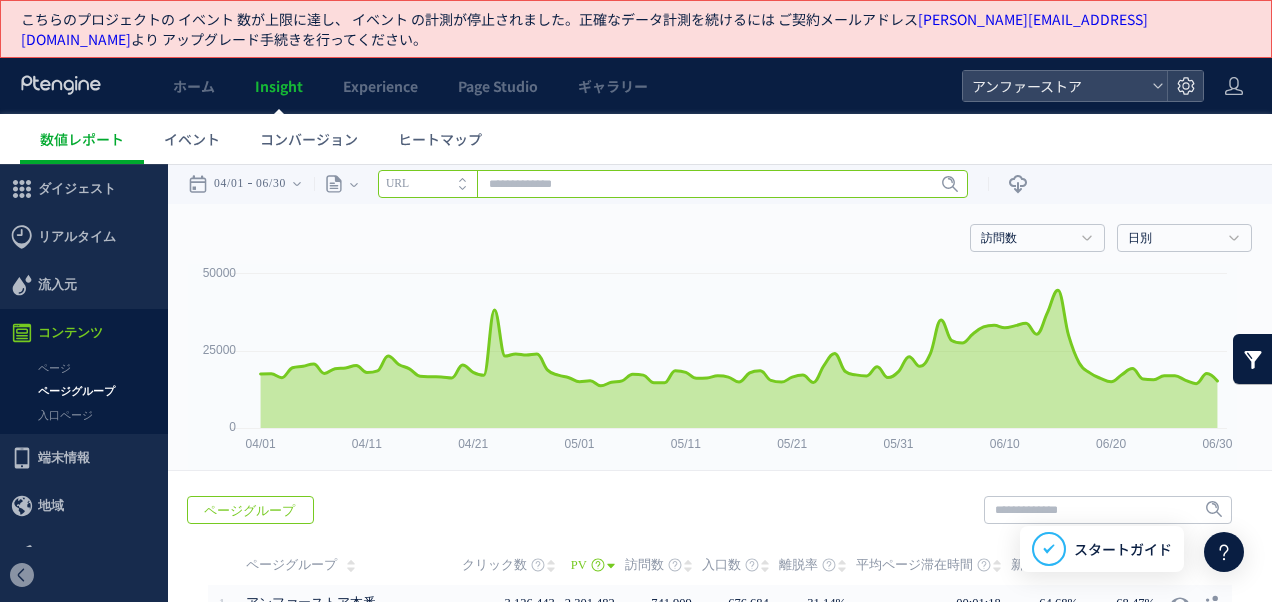 paste on "**********" 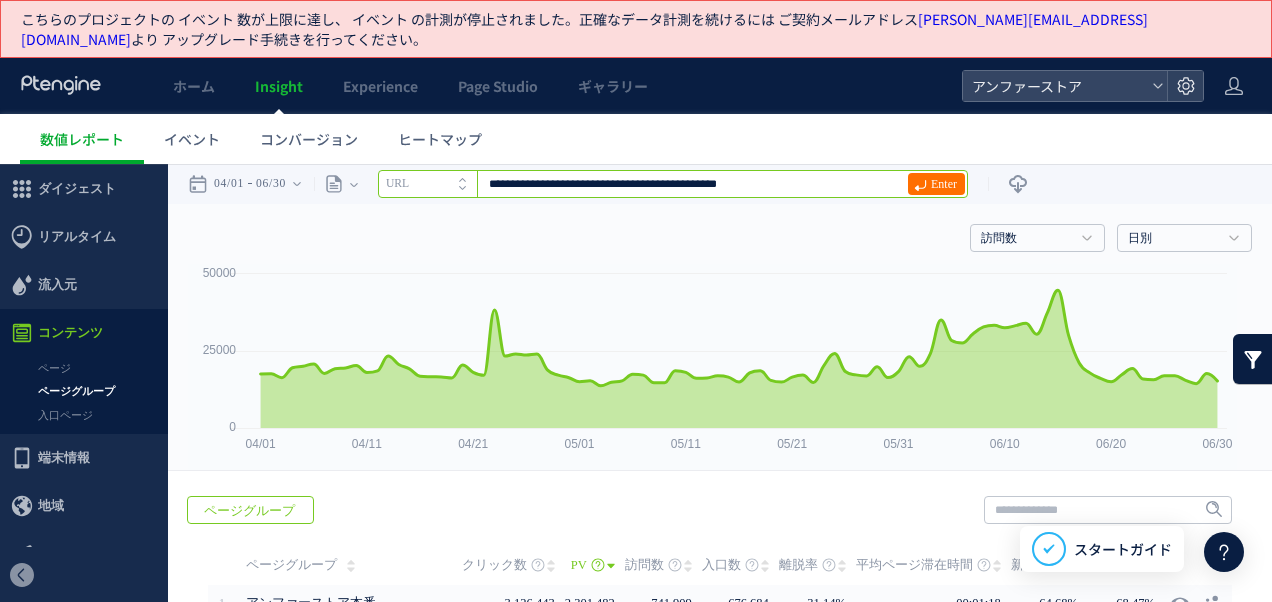 type on "**********" 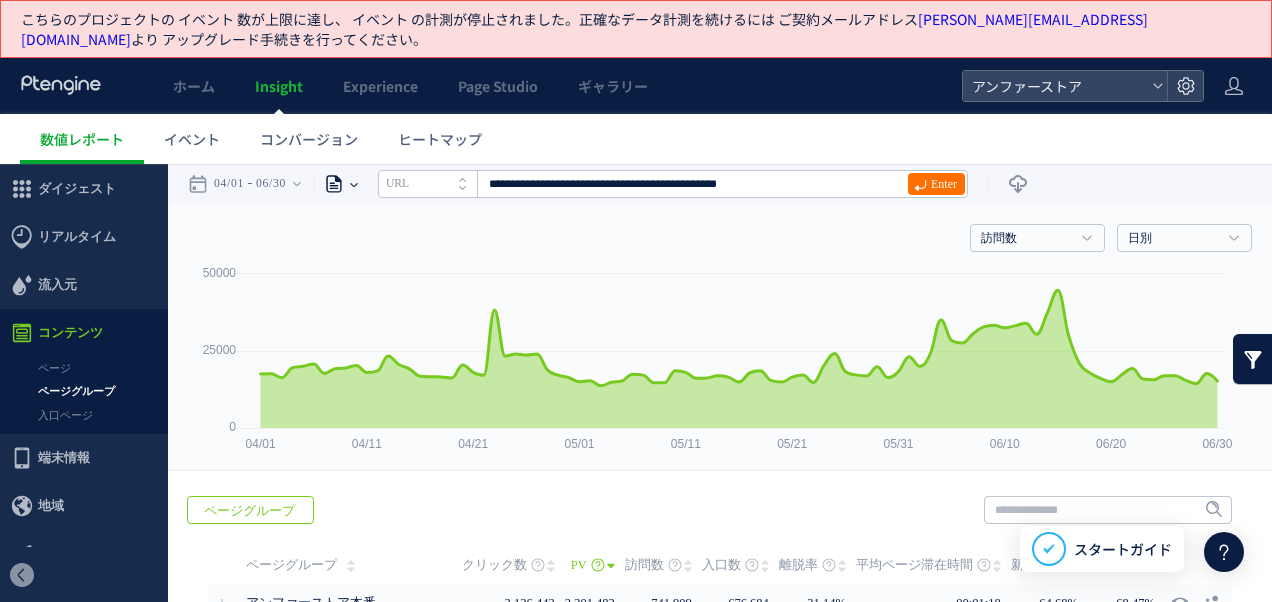 click 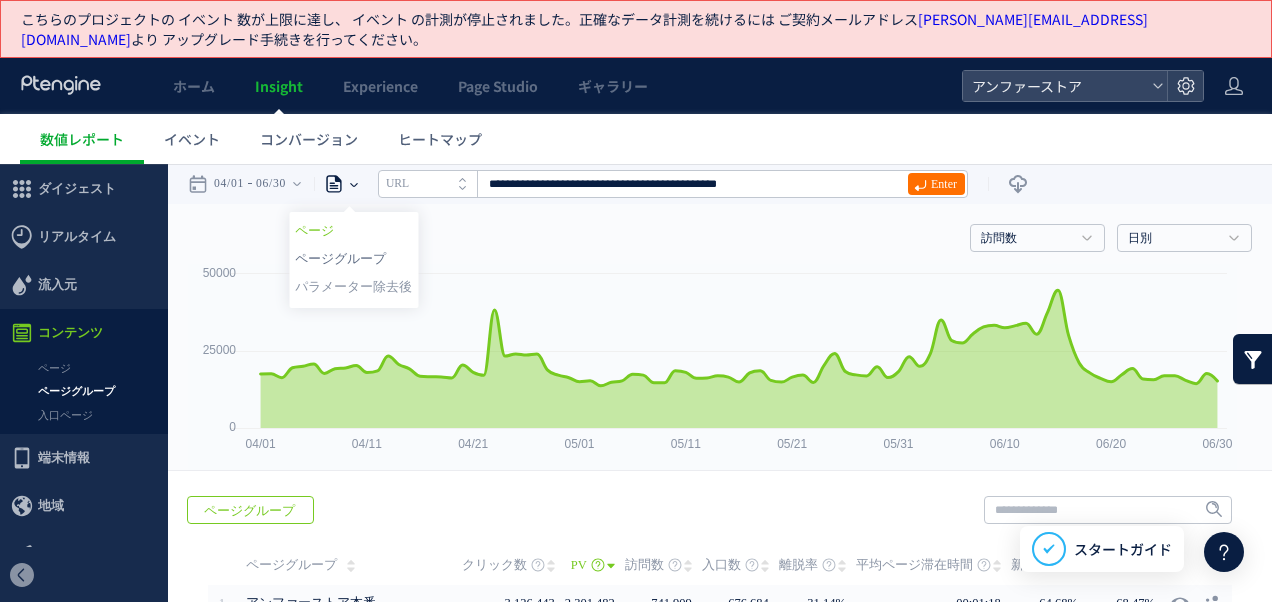 click on "ページグループ" at bounding box center (353, 259) 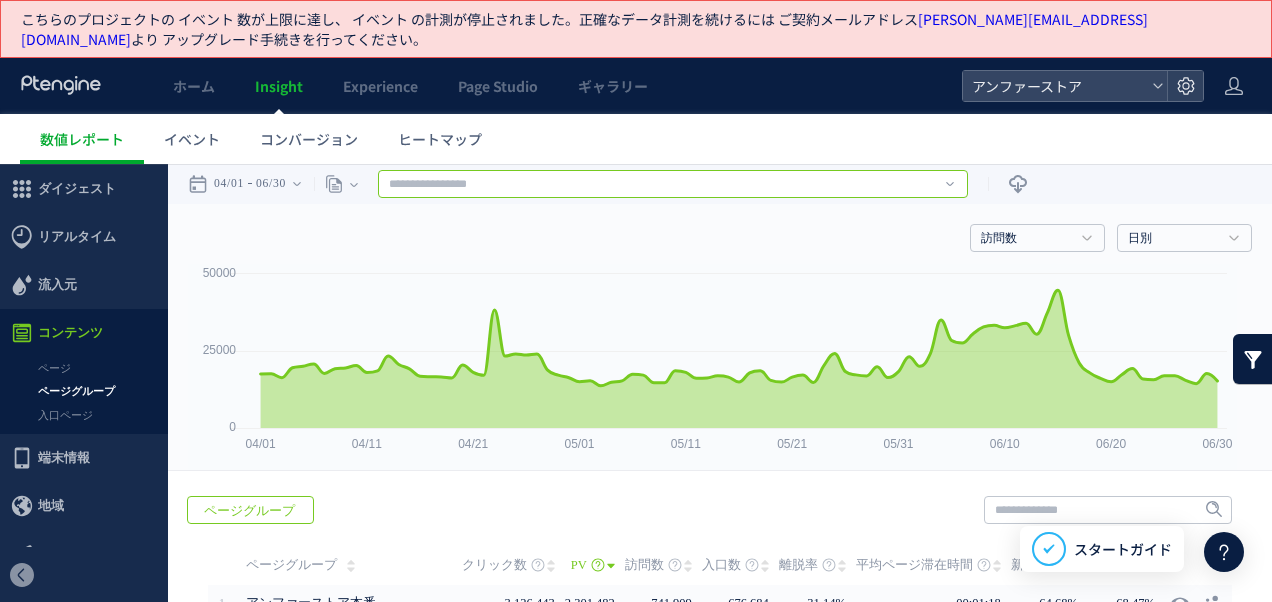 click at bounding box center [673, 184] 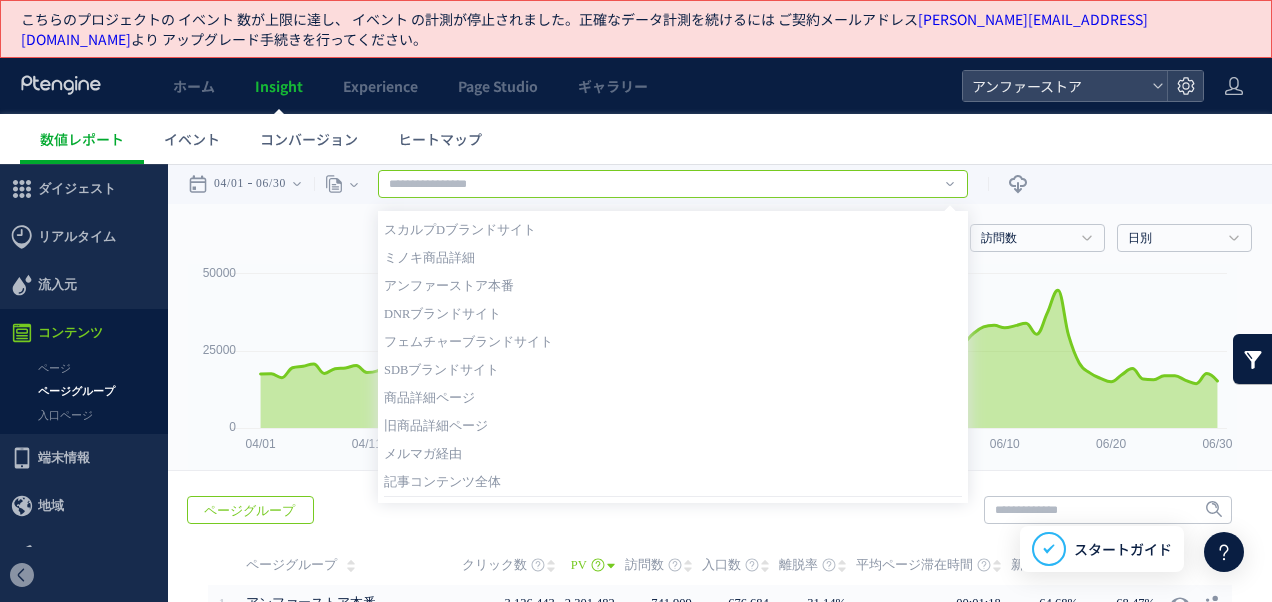 paste on "**********" 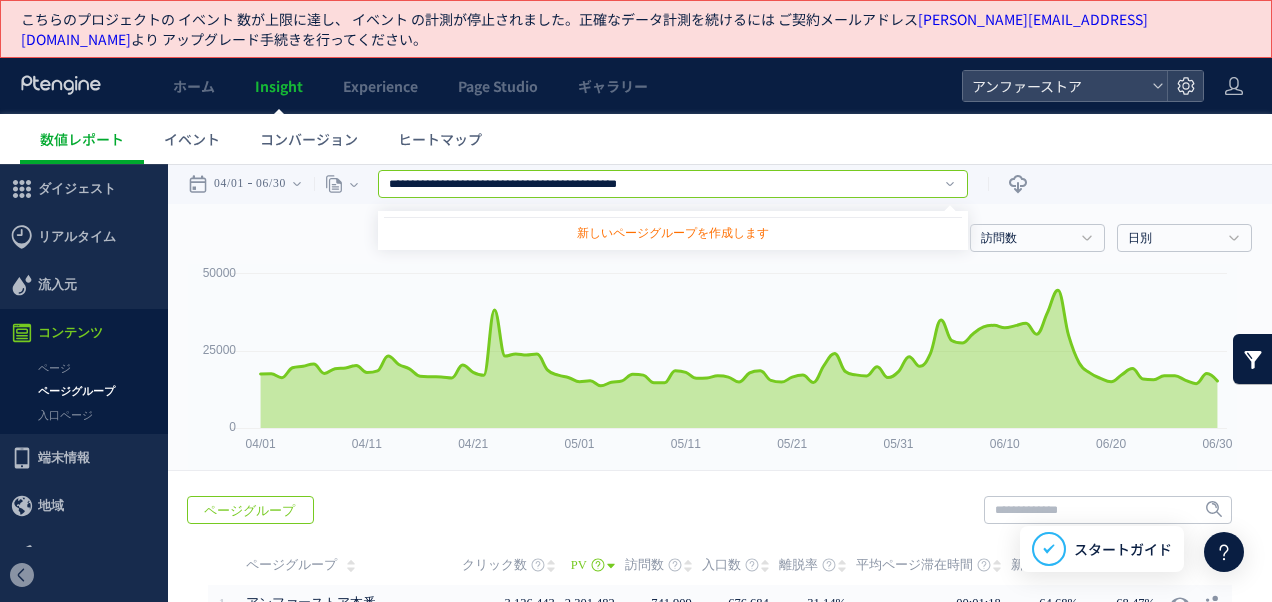 type on "**********" 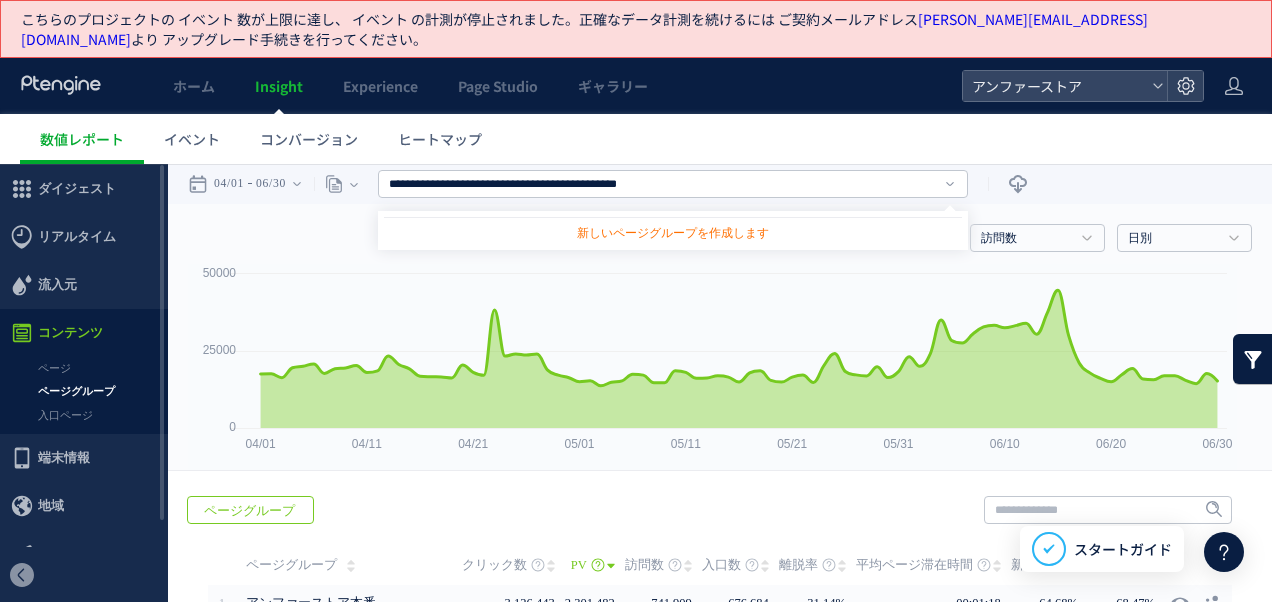 click on "コンテンツ" at bounding box center (70, 333) 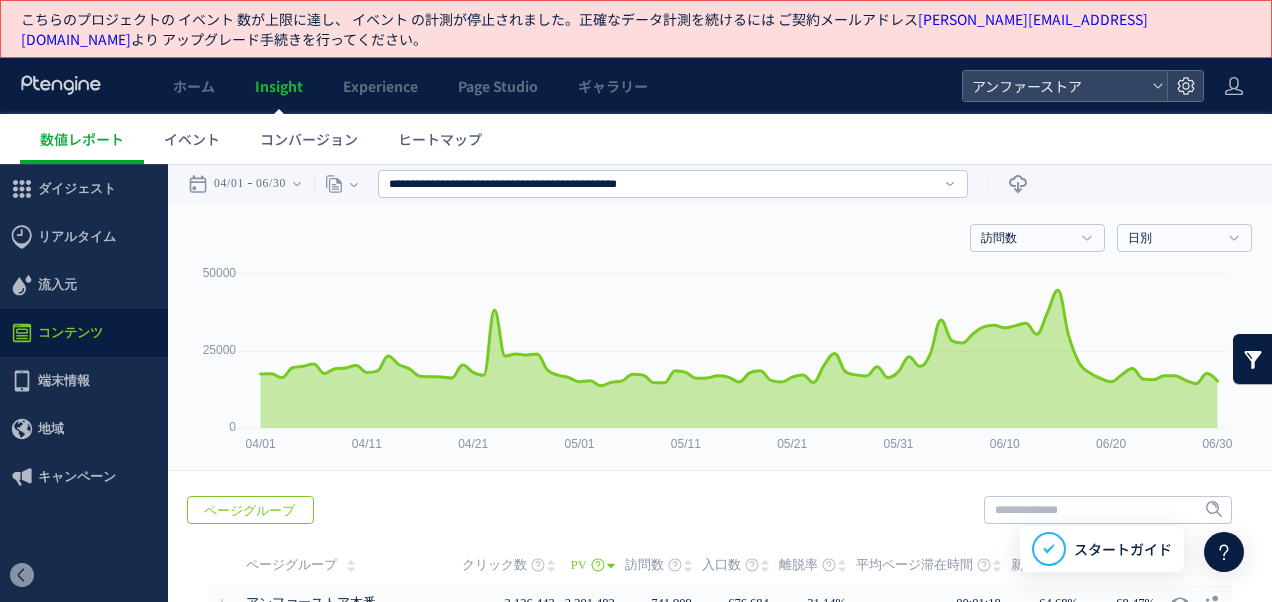 click on "コンテンツ" at bounding box center (70, 333) 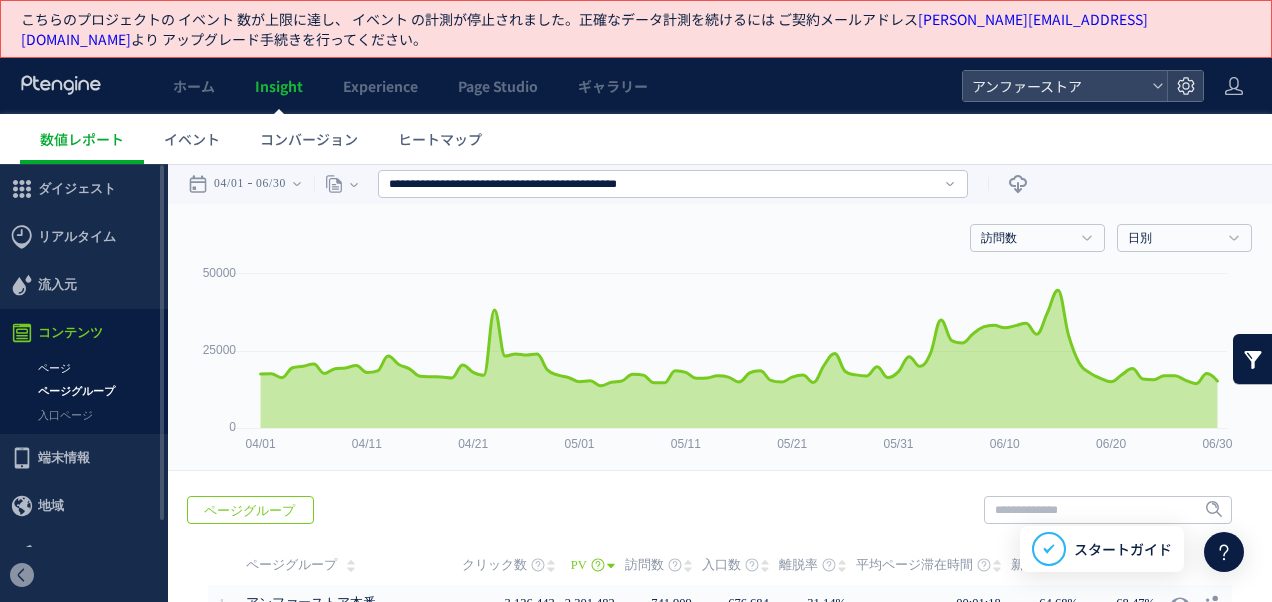 click on "ページ" at bounding box center (84, 368) 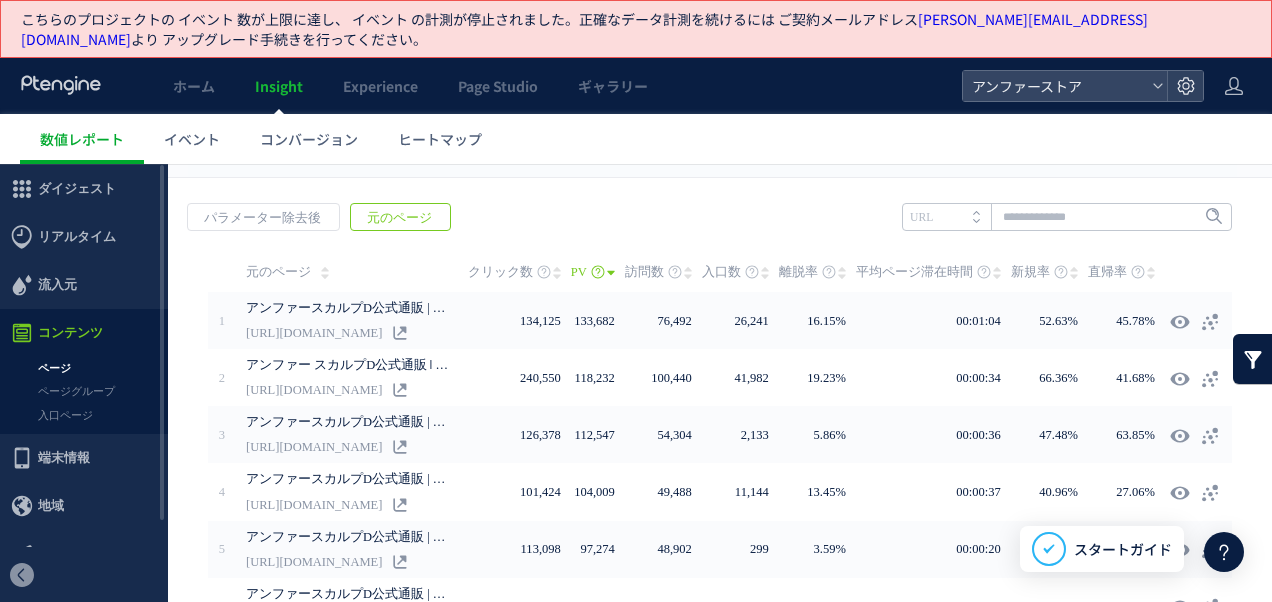 scroll, scrollTop: 0, scrollLeft: 0, axis: both 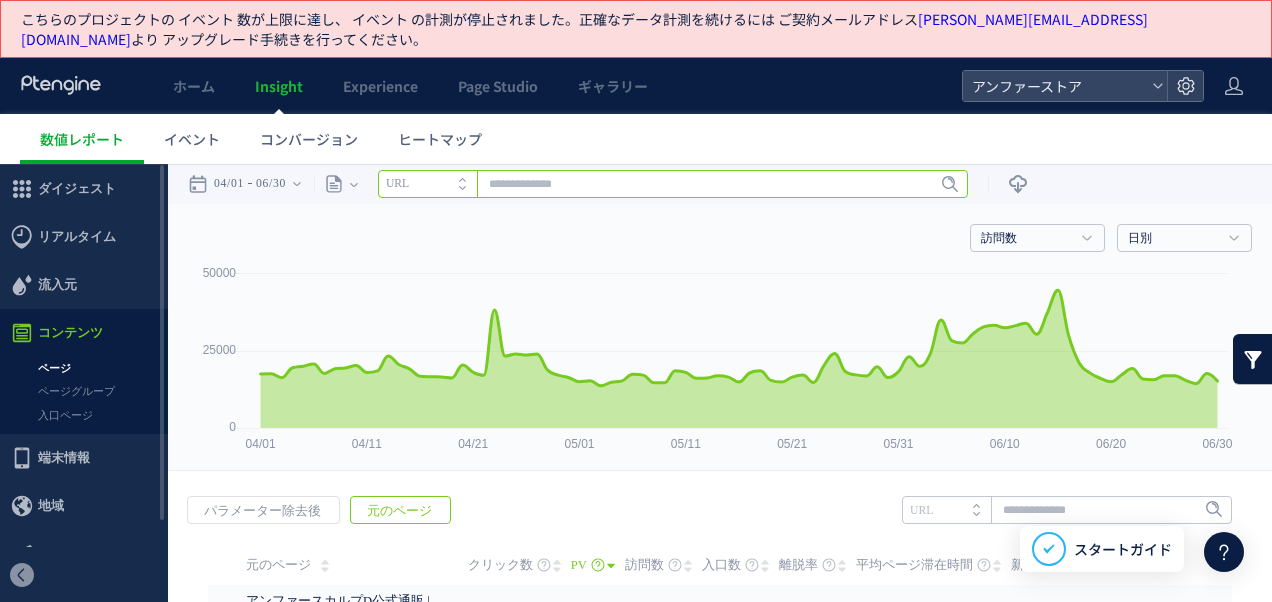 click at bounding box center (673, 184) 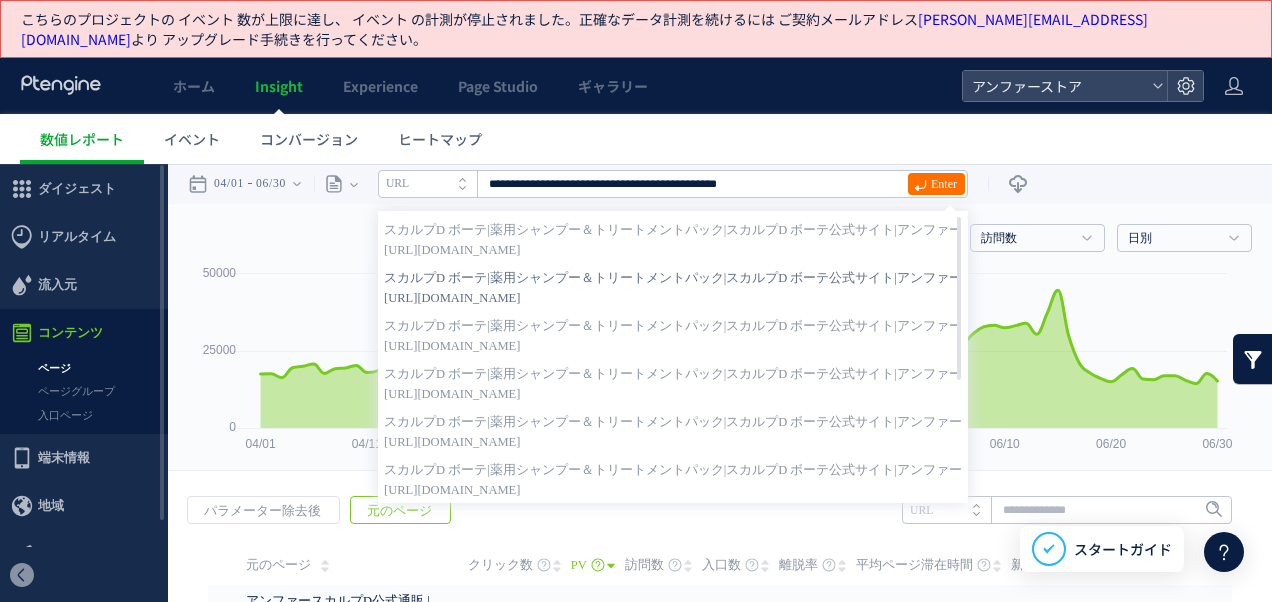 click on "[URL][DOMAIN_NAME]" at bounding box center (673, 298) 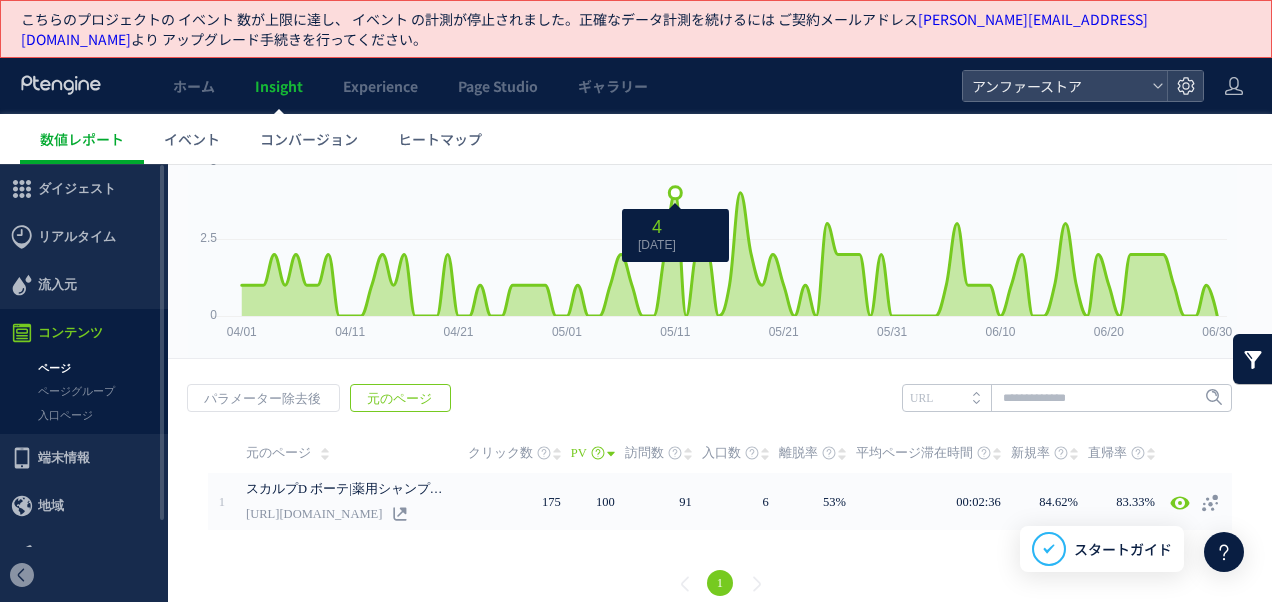 scroll, scrollTop: 0, scrollLeft: 0, axis: both 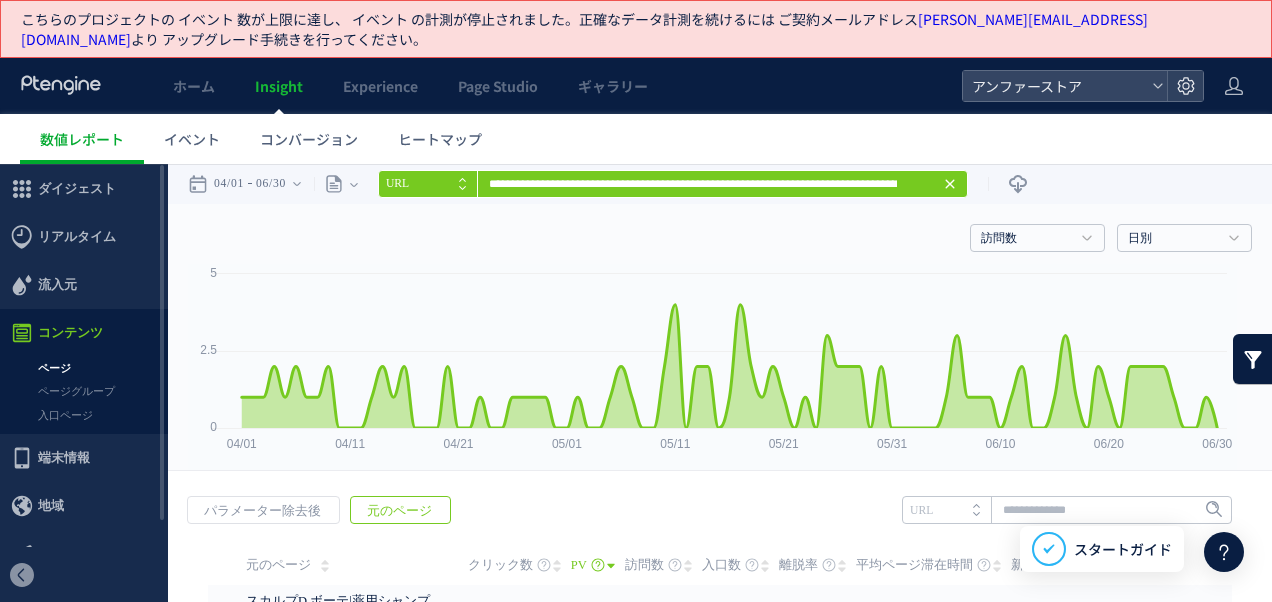 click 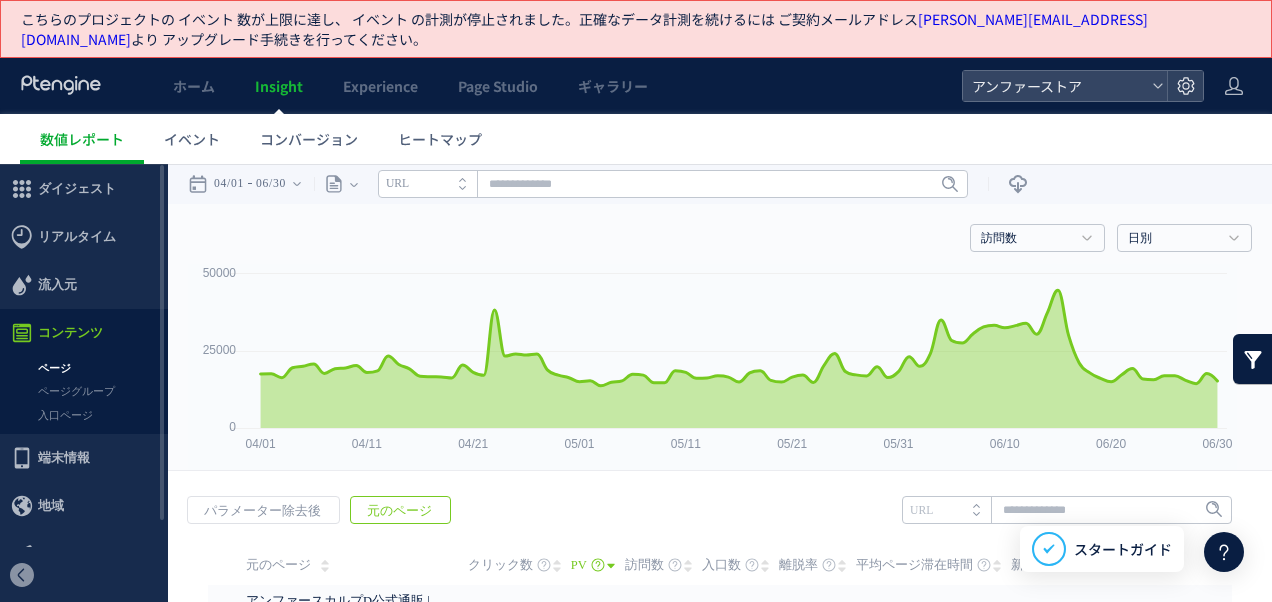 click on "元のページ" at bounding box center (399, 511) 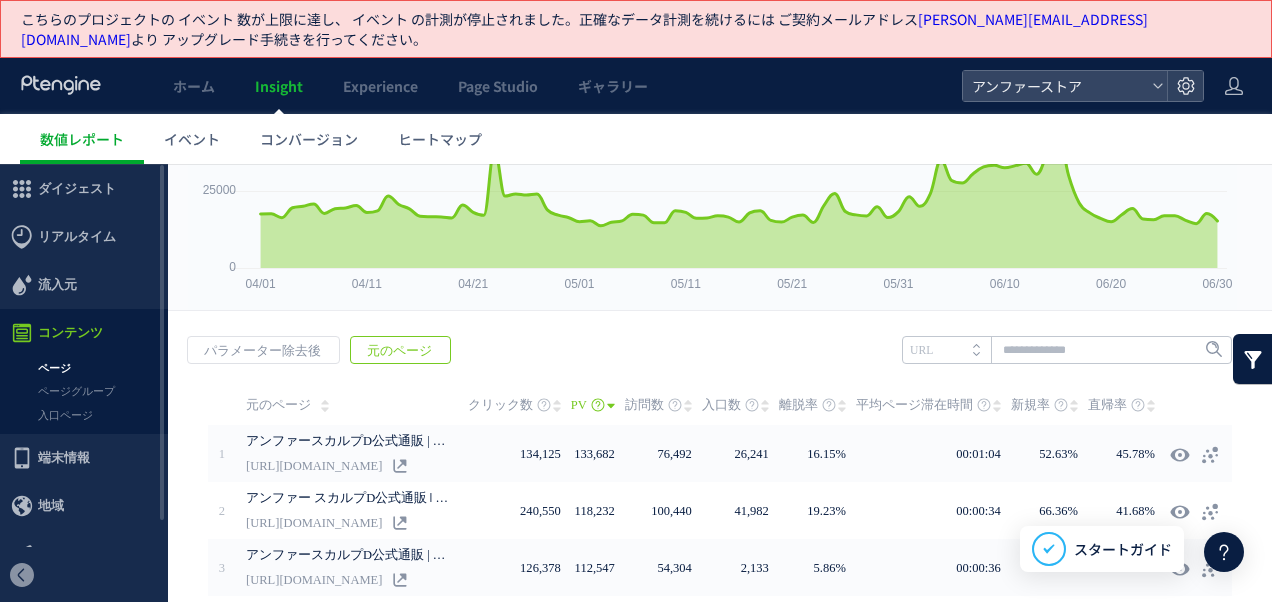 scroll, scrollTop: 0, scrollLeft: 0, axis: both 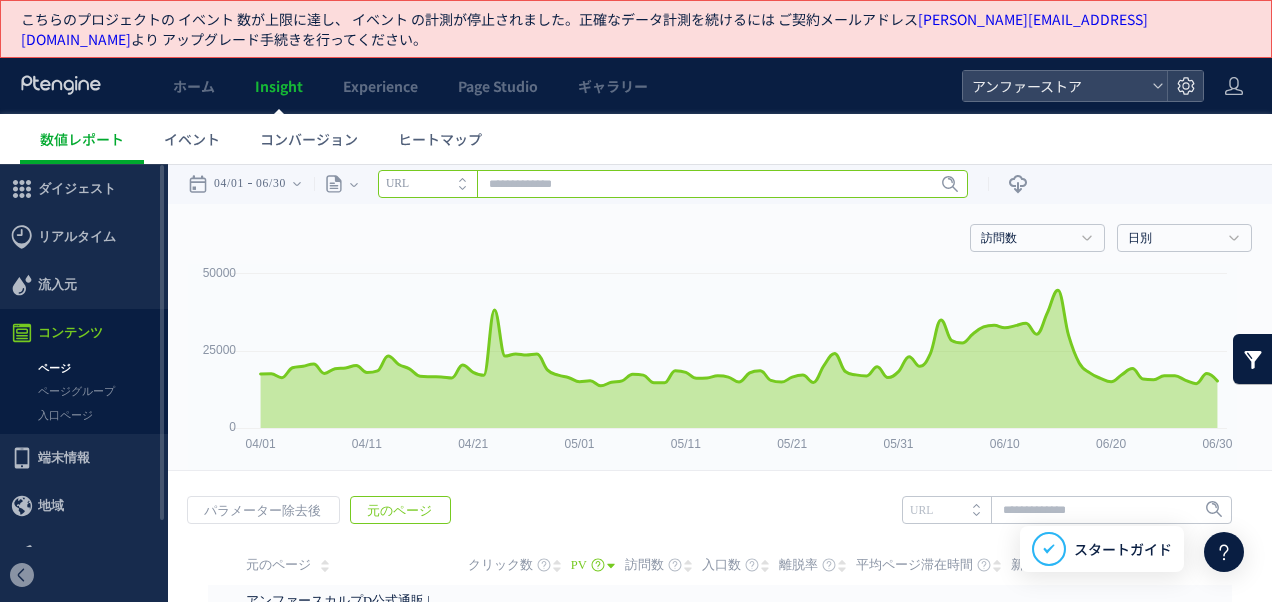 paste on "**********" 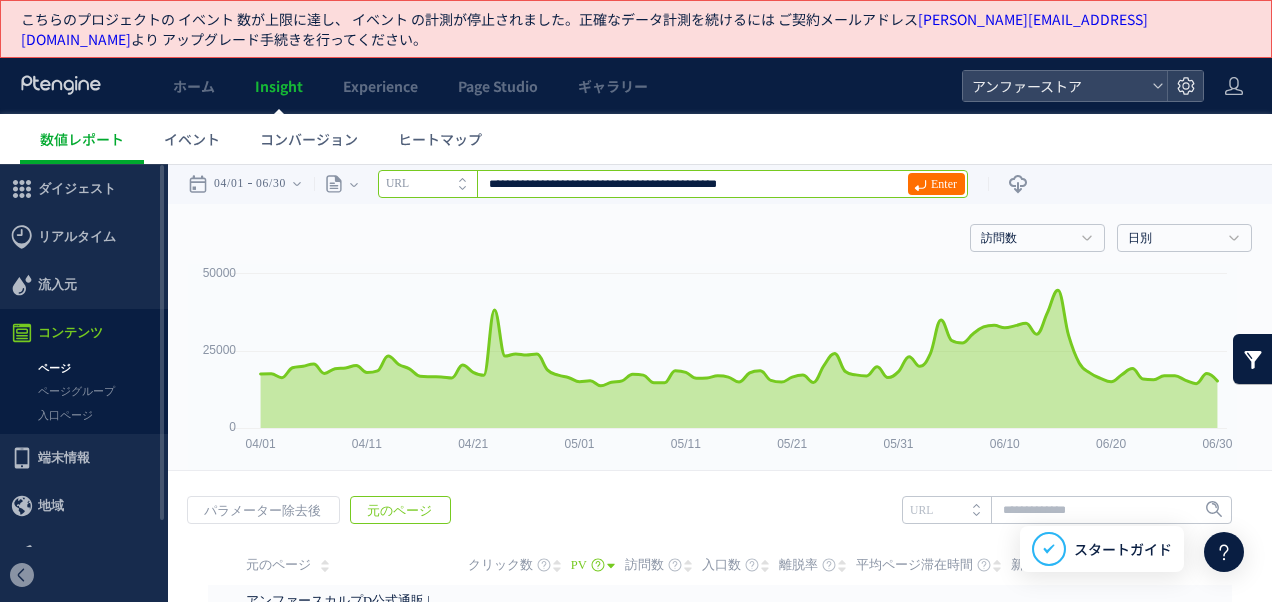 type on "**********" 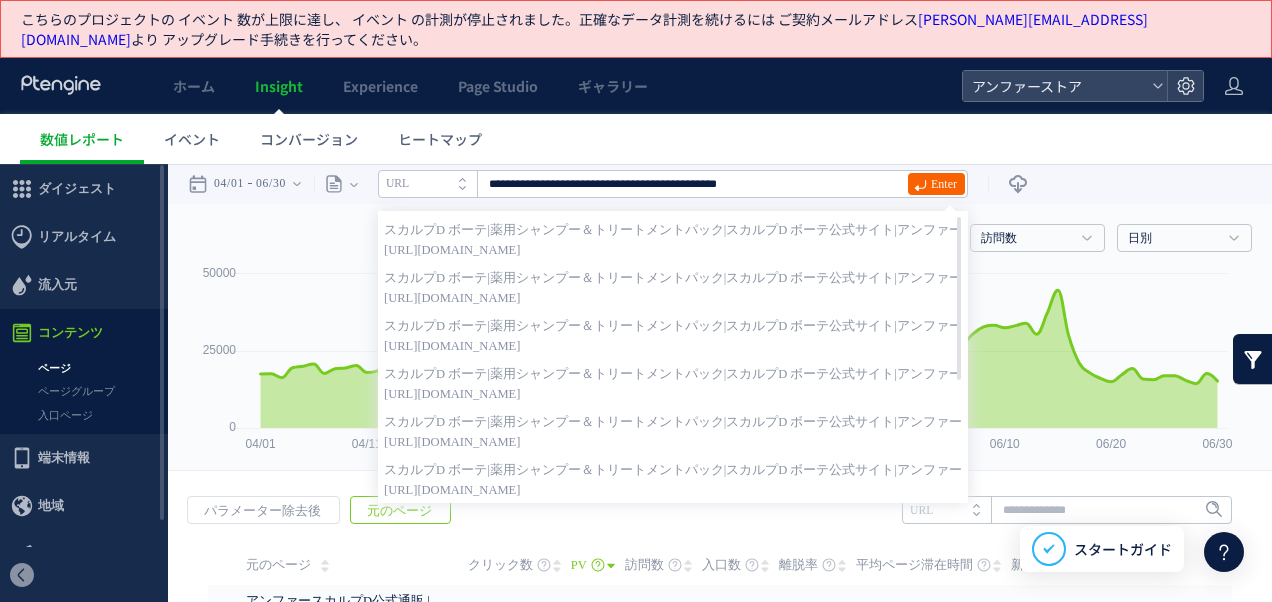 click on "Enter" at bounding box center (944, 184) 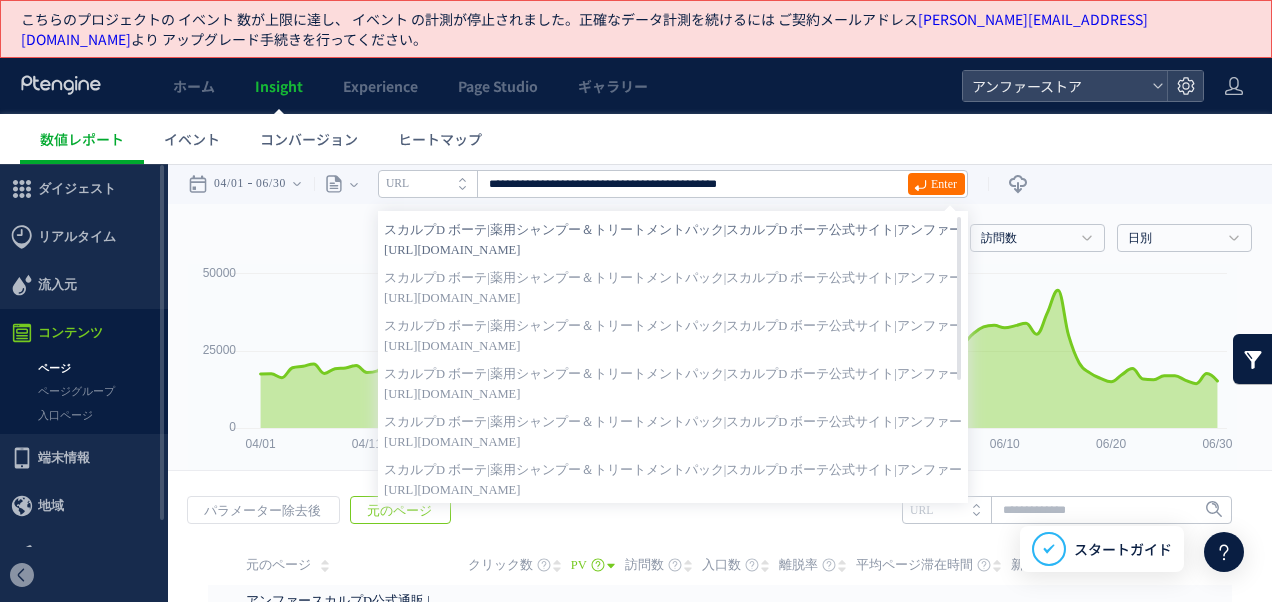click on "スカルプD ボーテ|薬用シャンプー＆トリートメントパック|スカルプD ボーテ公式サイト|アンファー" at bounding box center [673, 230] 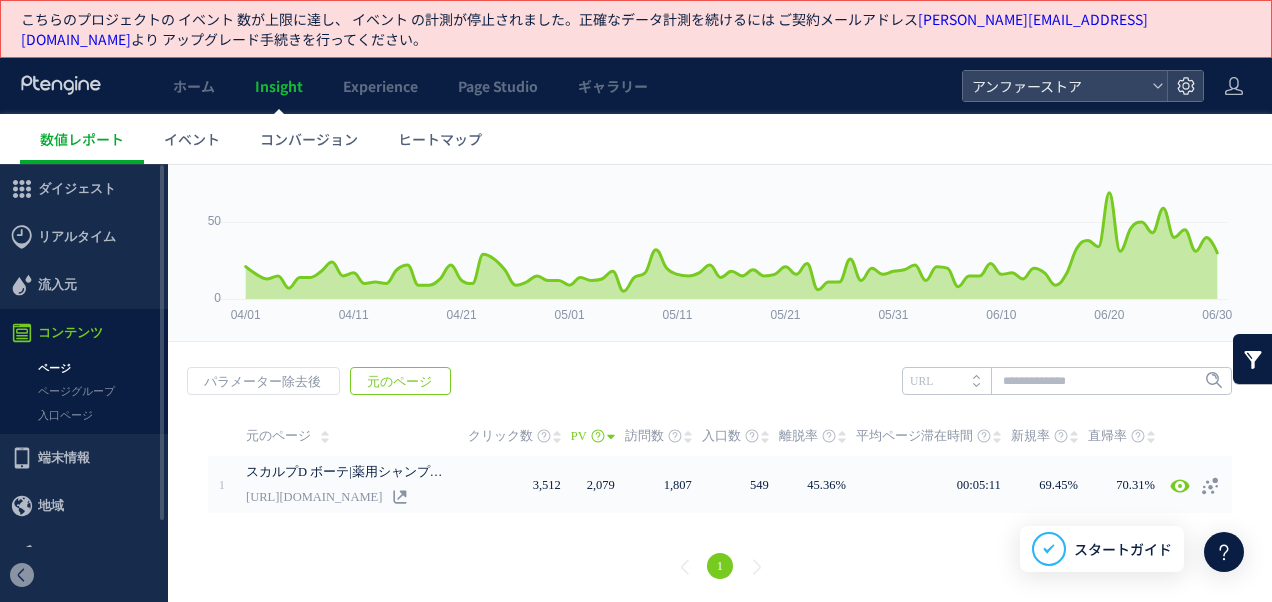 scroll, scrollTop: 0, scrollLeft: 0, axis: both 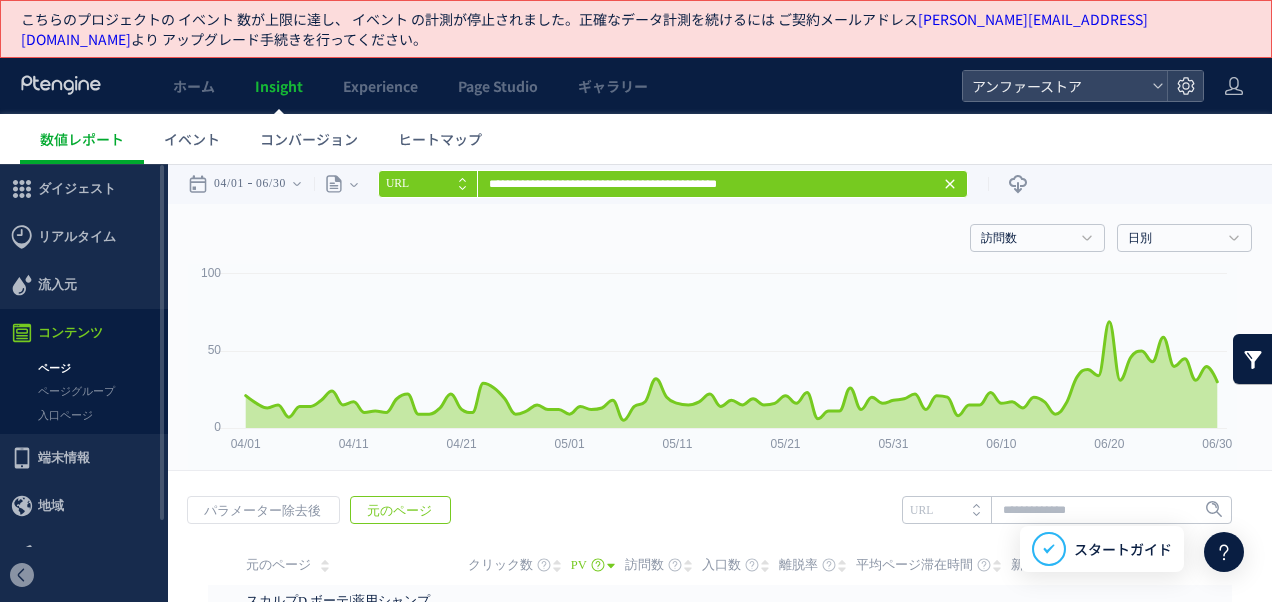 click 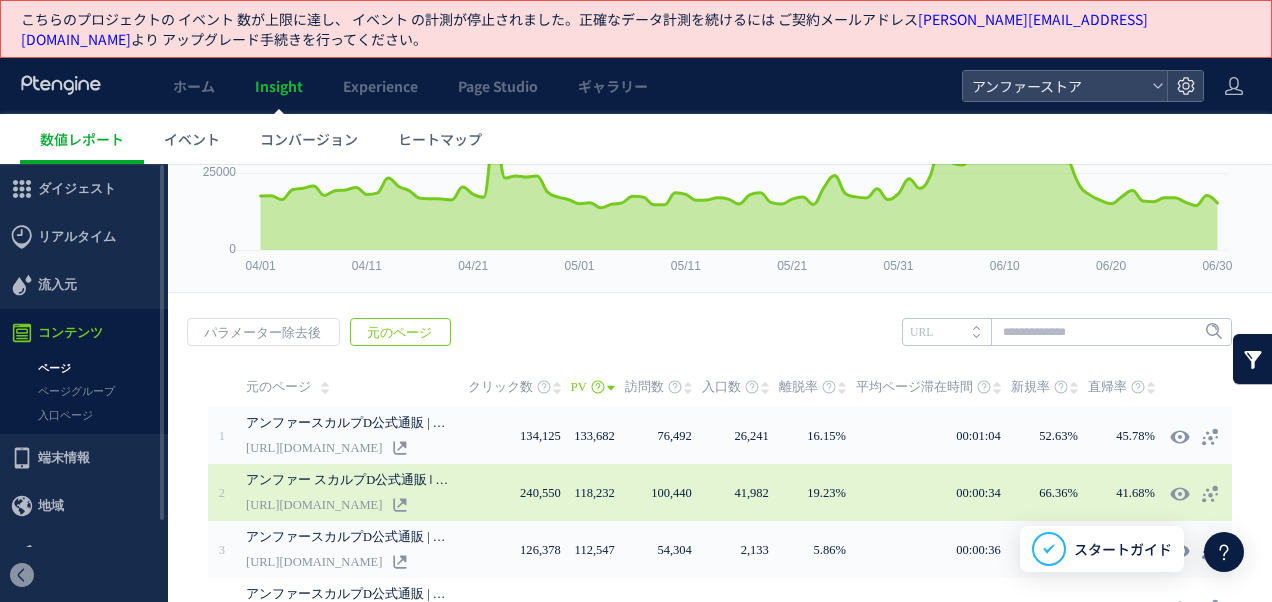 scroll, scrollTop: 0, scrollLeft: 0, axis: both 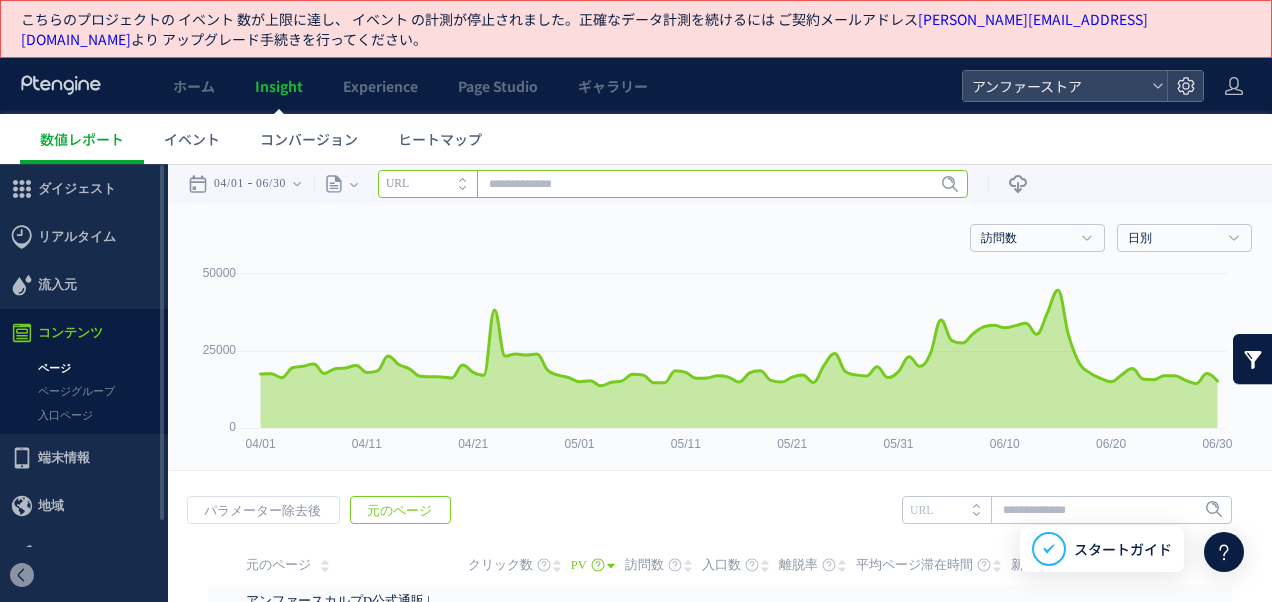click at bounding box center (673, 184) 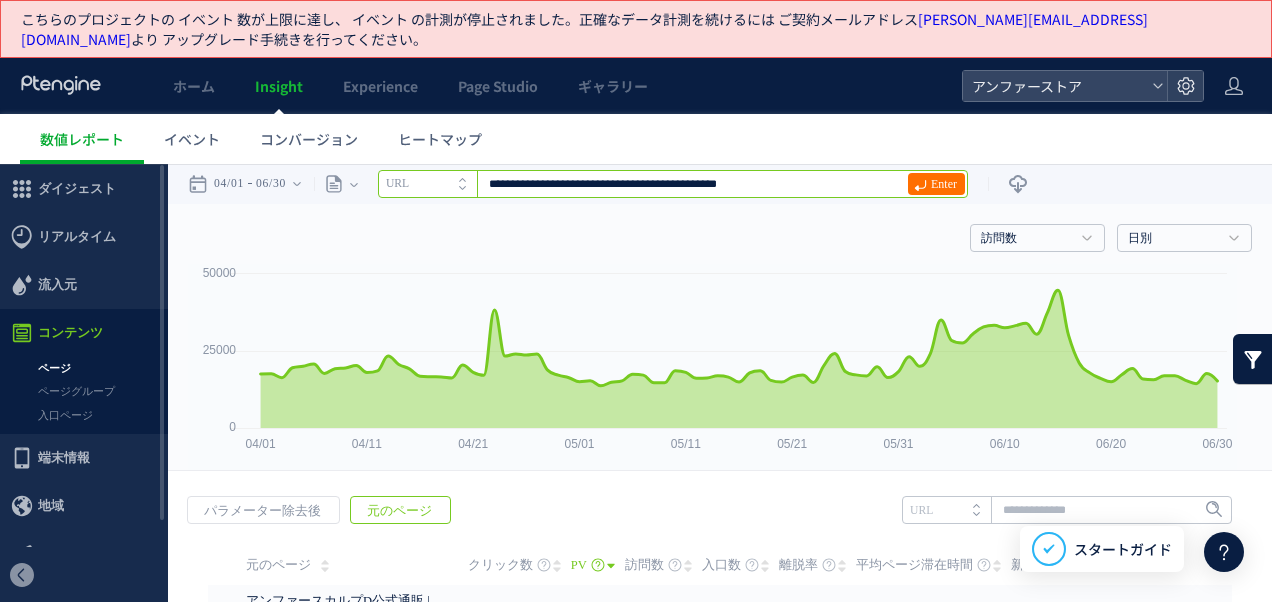 type on "**********" 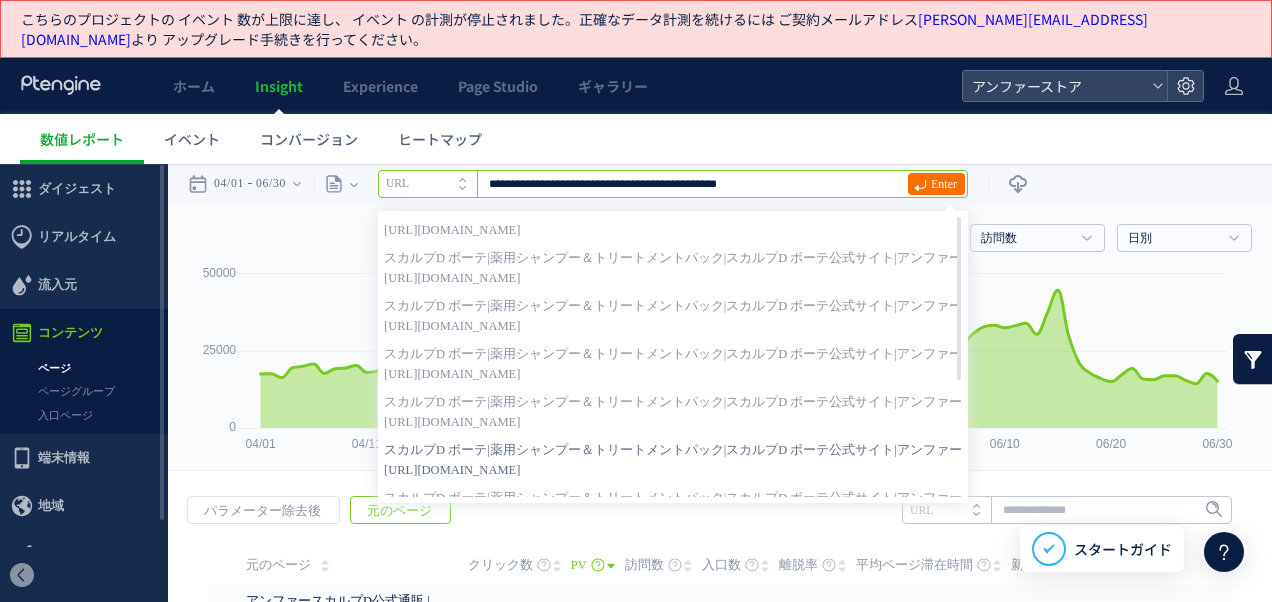 scroll, scrollTop: 0, scrollLeft: 0, axis: both 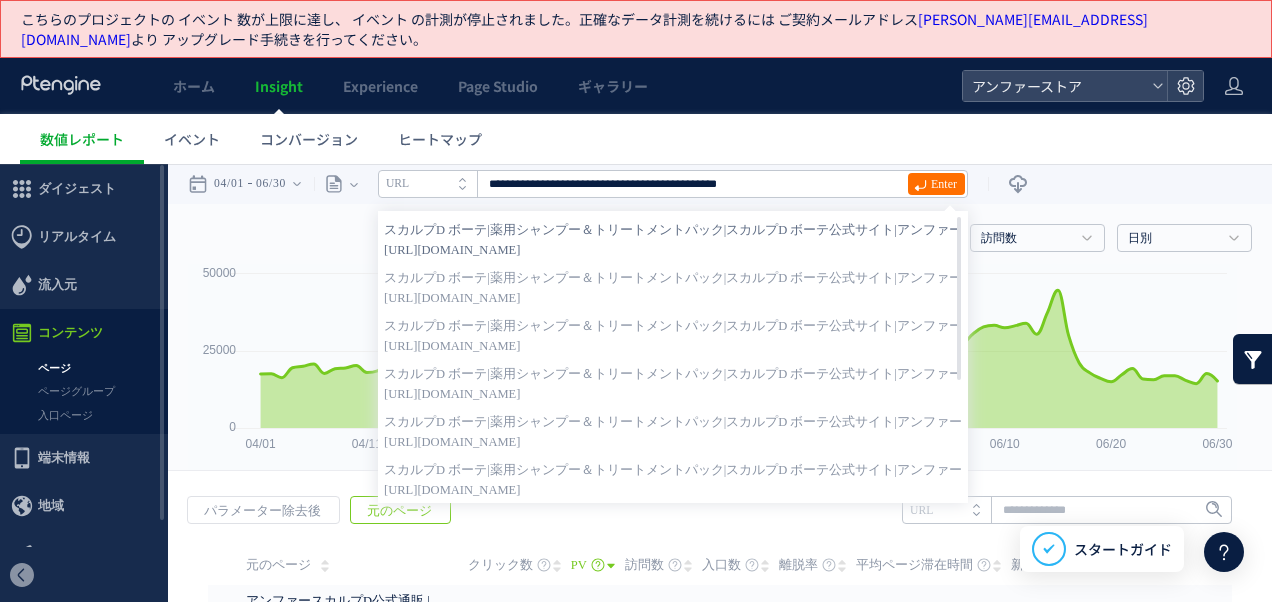 click on "[URL][DOMAIN_NAME]" at bounding box center (673, 250) 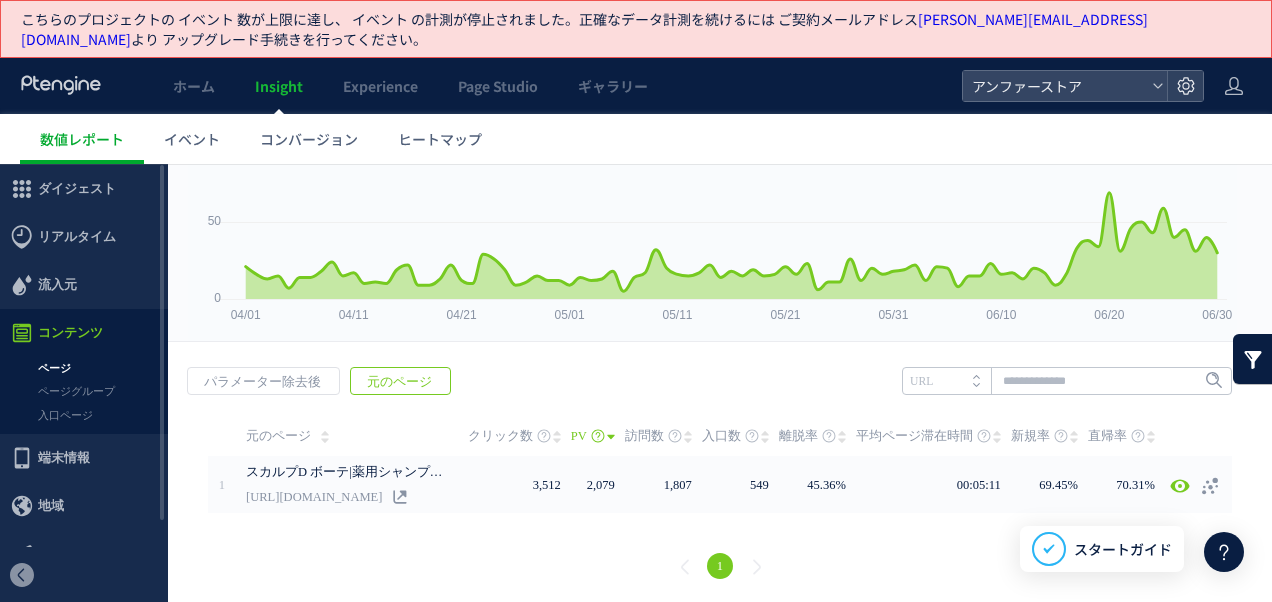 scroll, scrollTop: 0, scrollLeft: 0, axis: both 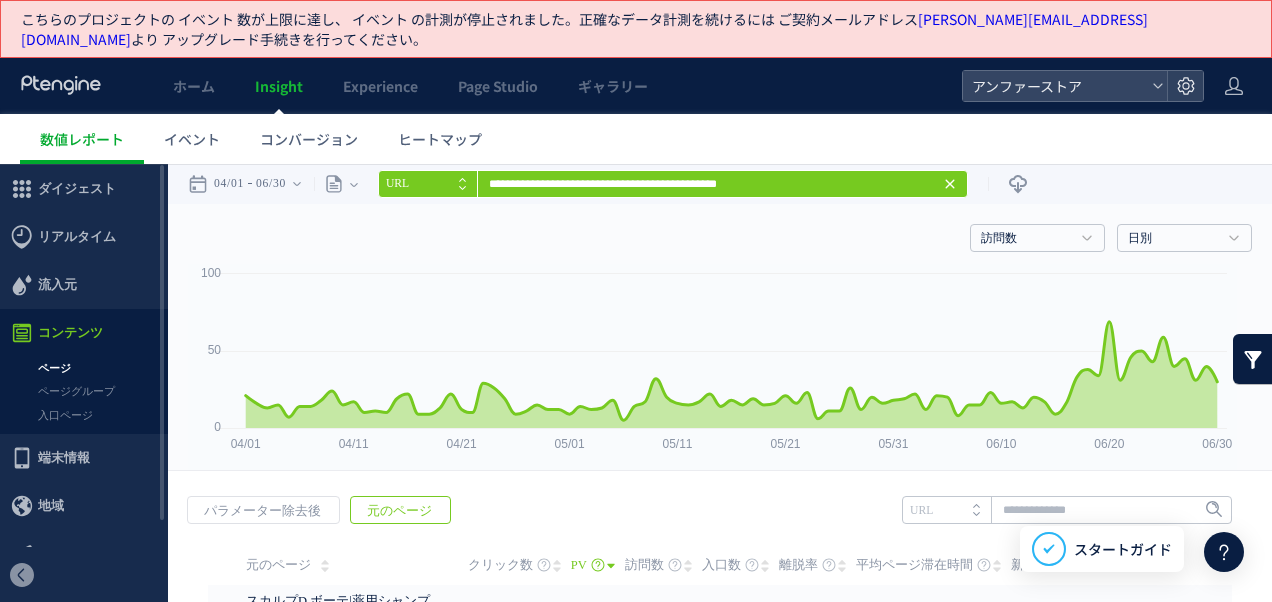 click on "**********" at bounding box center (641, 184) 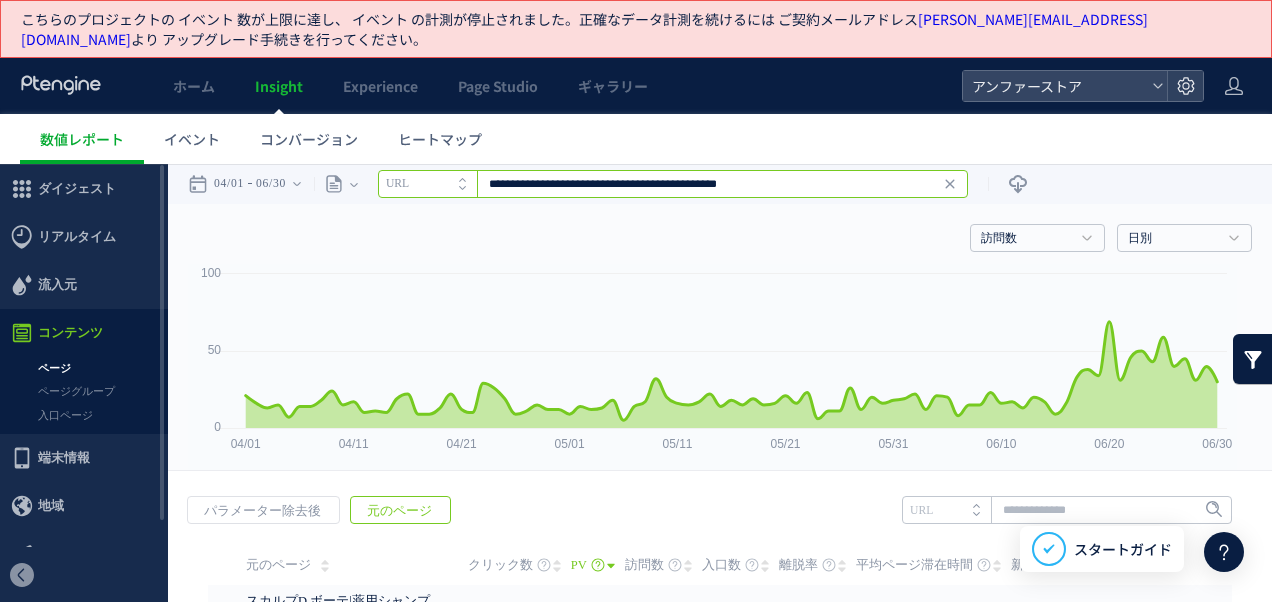 click on "**********" at bounding box center (673, 184) 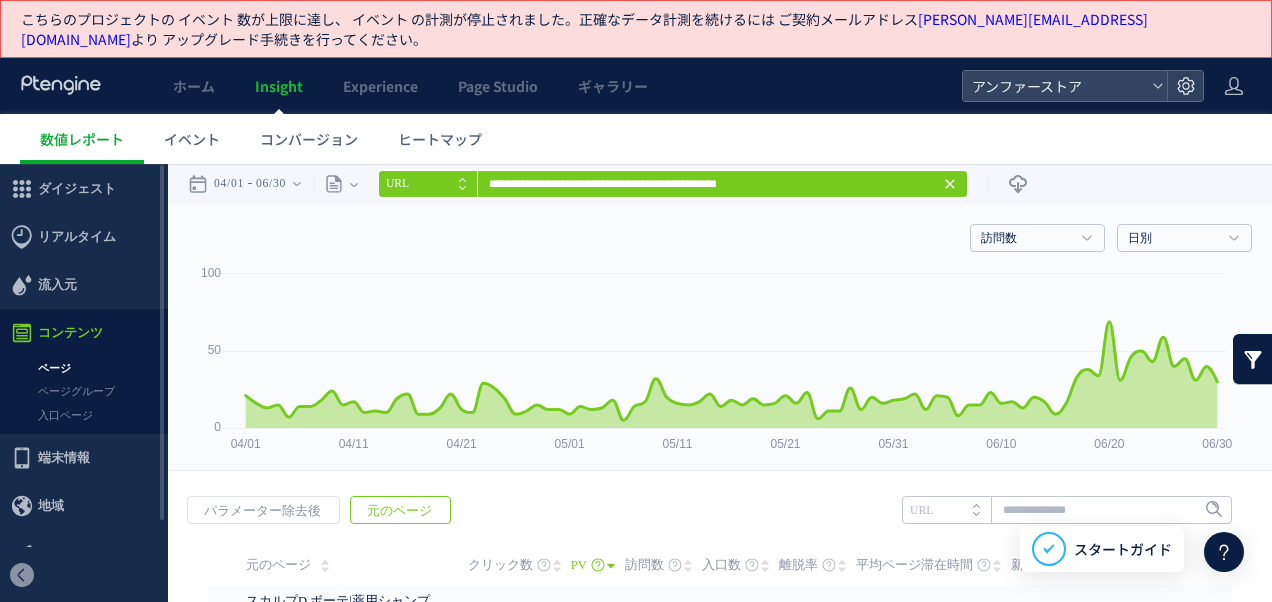 click at bounding box center (950, 183) 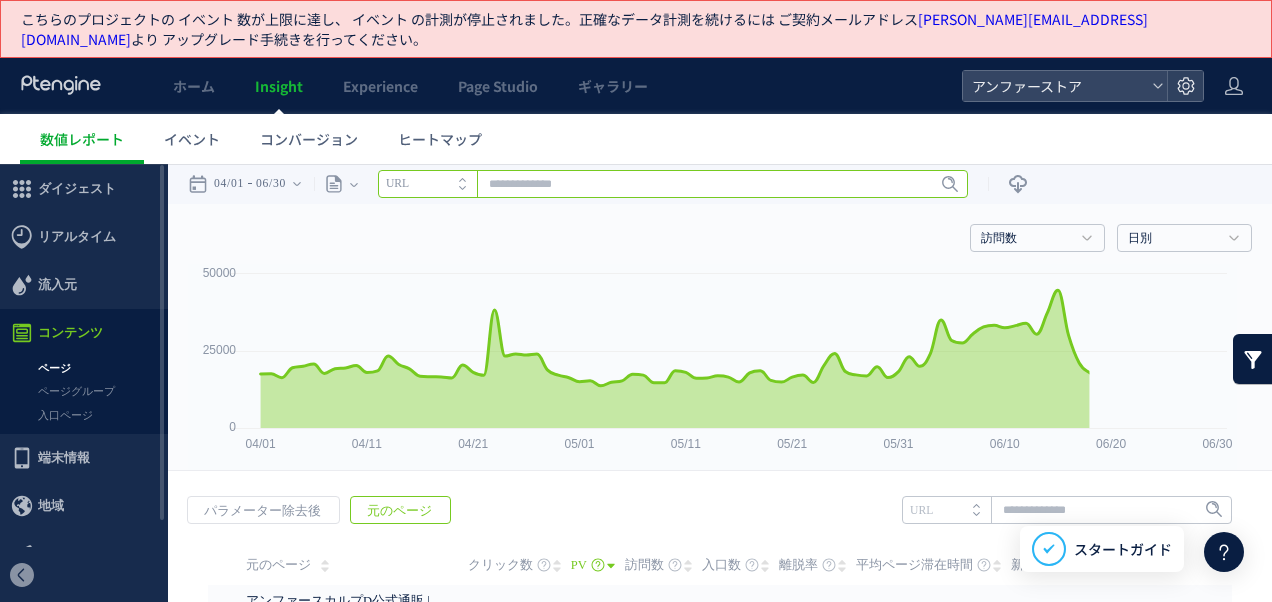 click at bounding box center [673, 184] 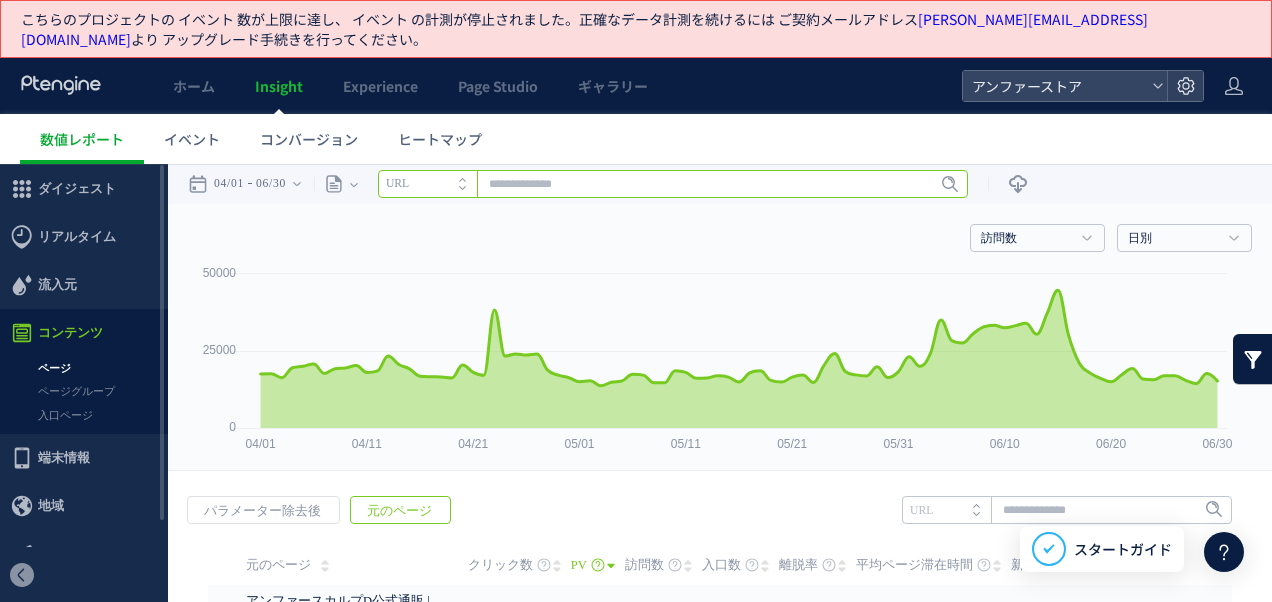 paste on "**********" 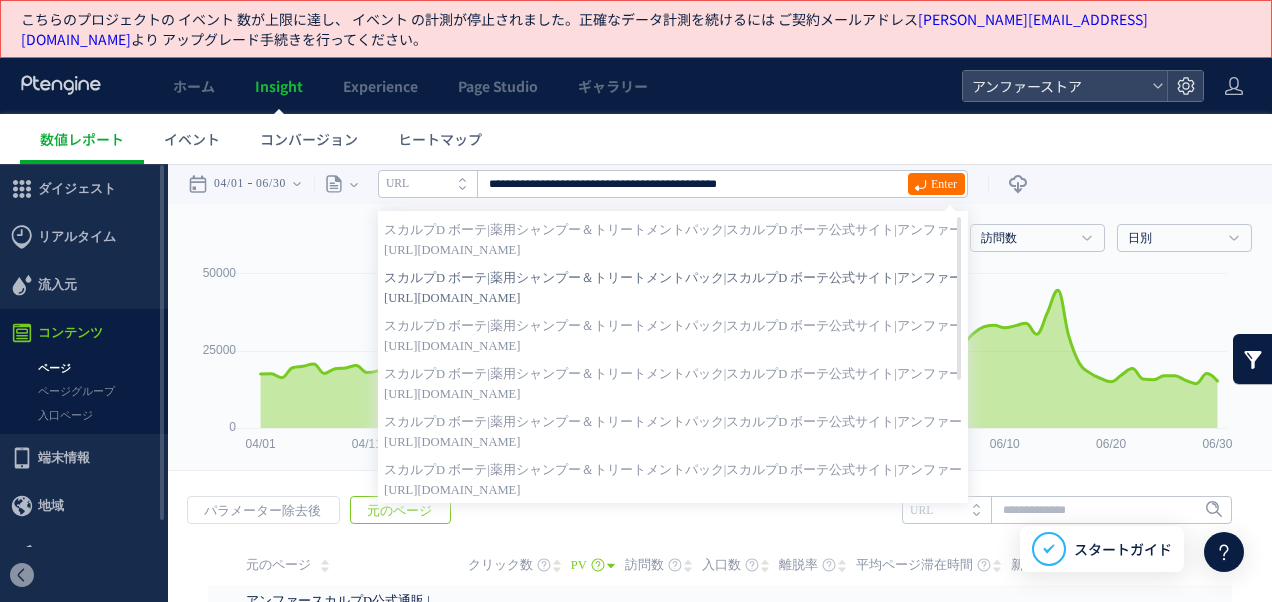 click on "[URL][DOMAIN_NAME]" at bounding box center (673, 298) 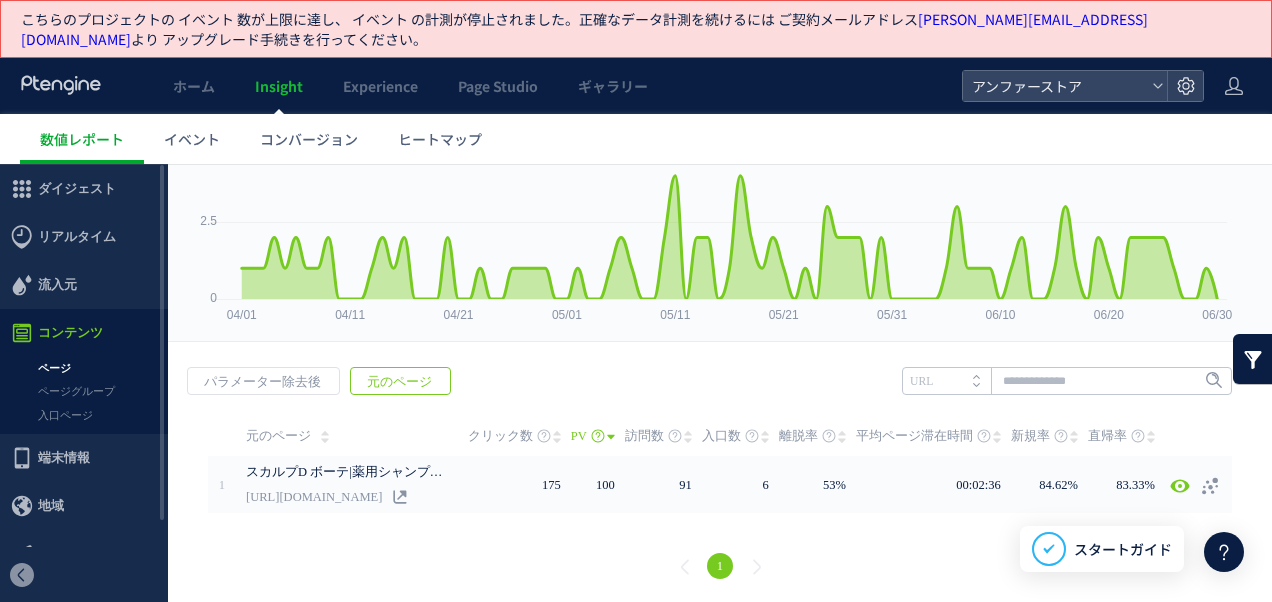 scroll, scrollTop: 0, scrollLeft: 0, axis: both 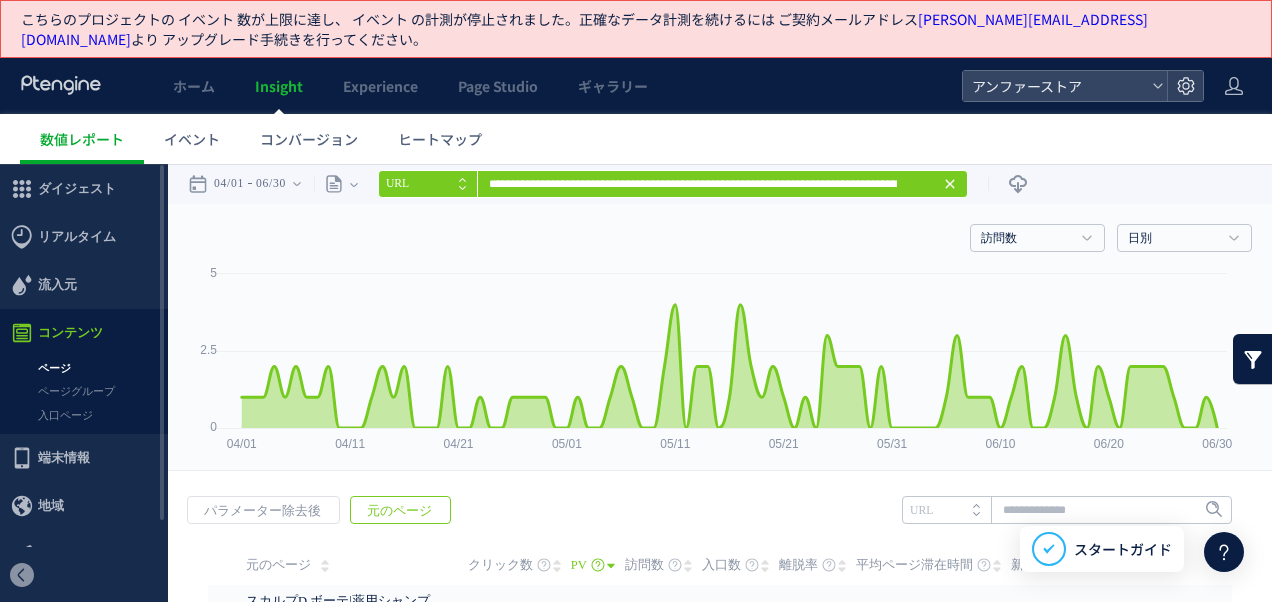 click 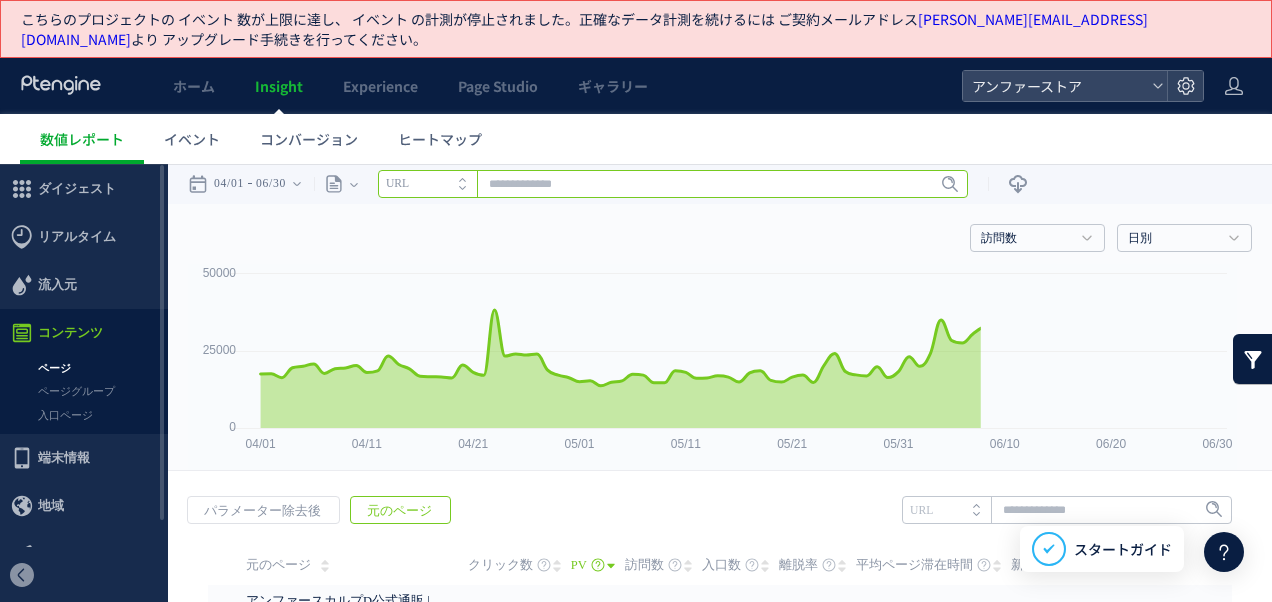 click at bounding box center [673, 184] 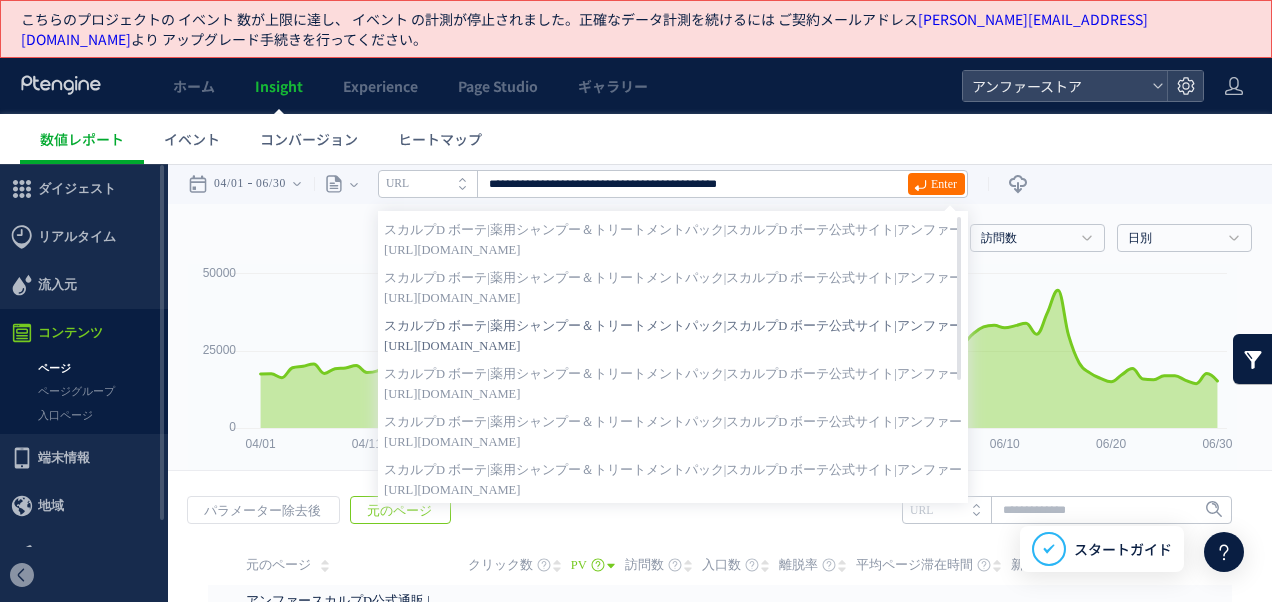 click on "スカルプD ボーテ|薬用シャンプー＆トリートメントパック|スカルプD ボーテ公式サイト|アンファー" at bounding box center [673, 326] 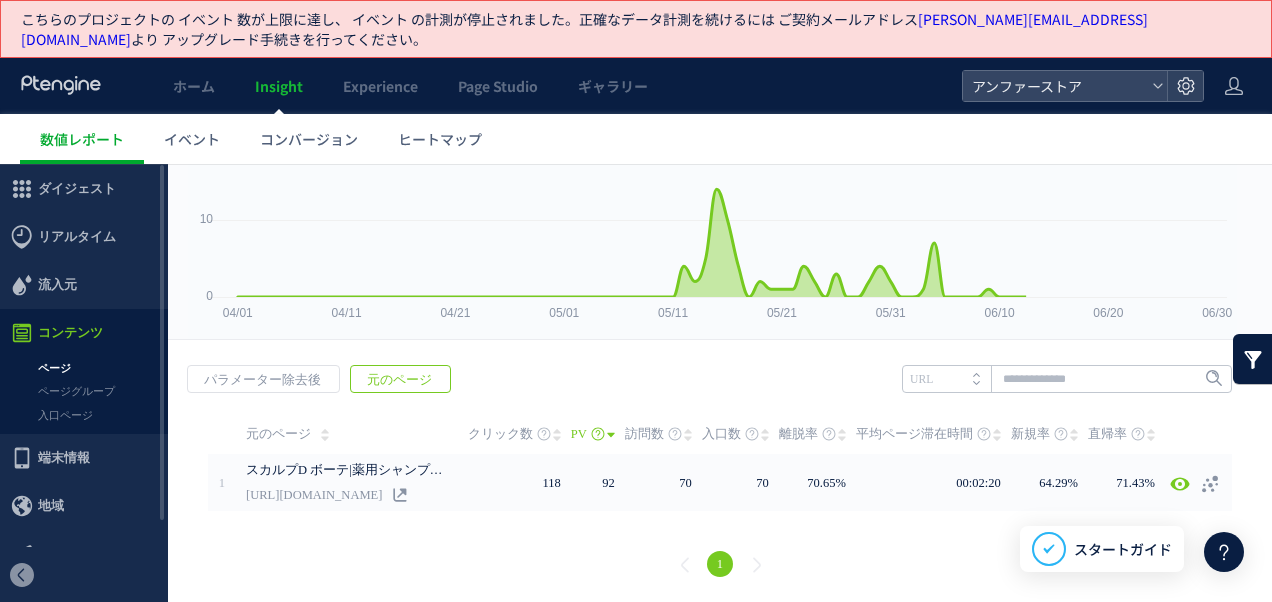 scroll, scrollTop: 129, scrollLeft: 0, axis: vertical 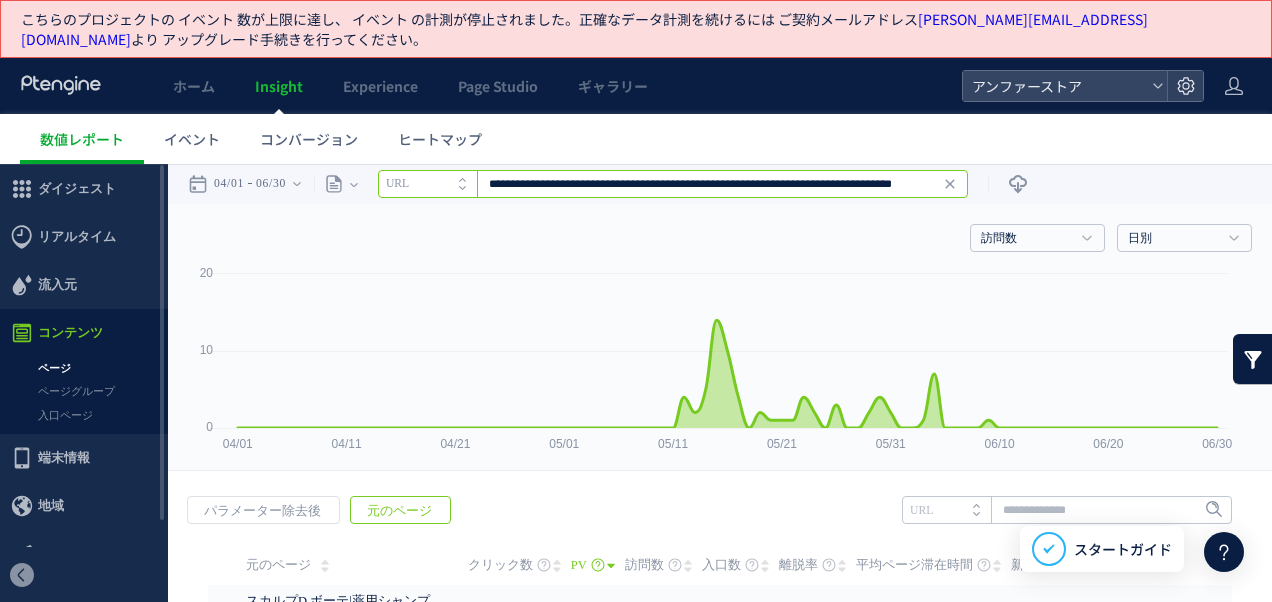 click on "**********" at bounding box center (673, 184) 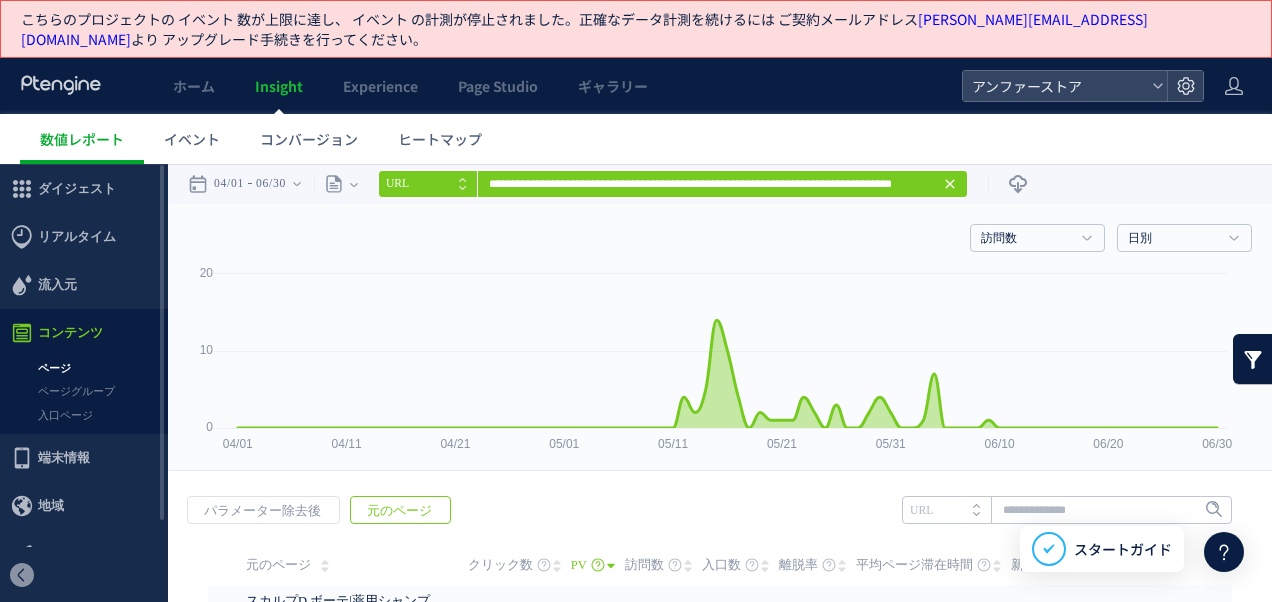 click 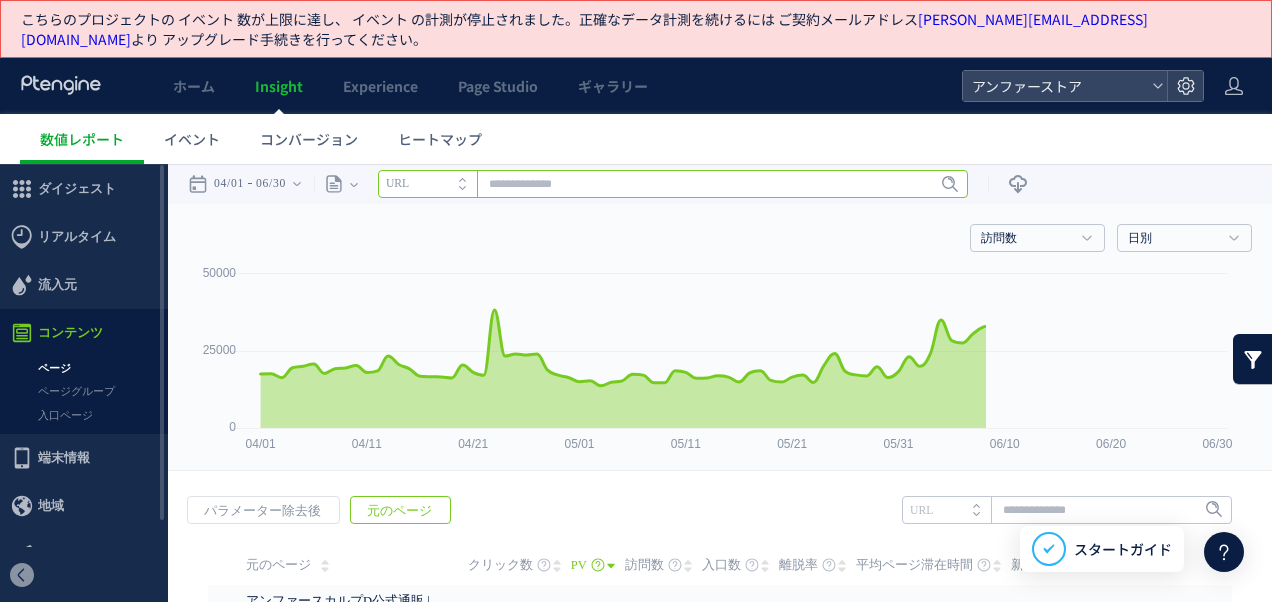 click at bounding box center (673, 184) 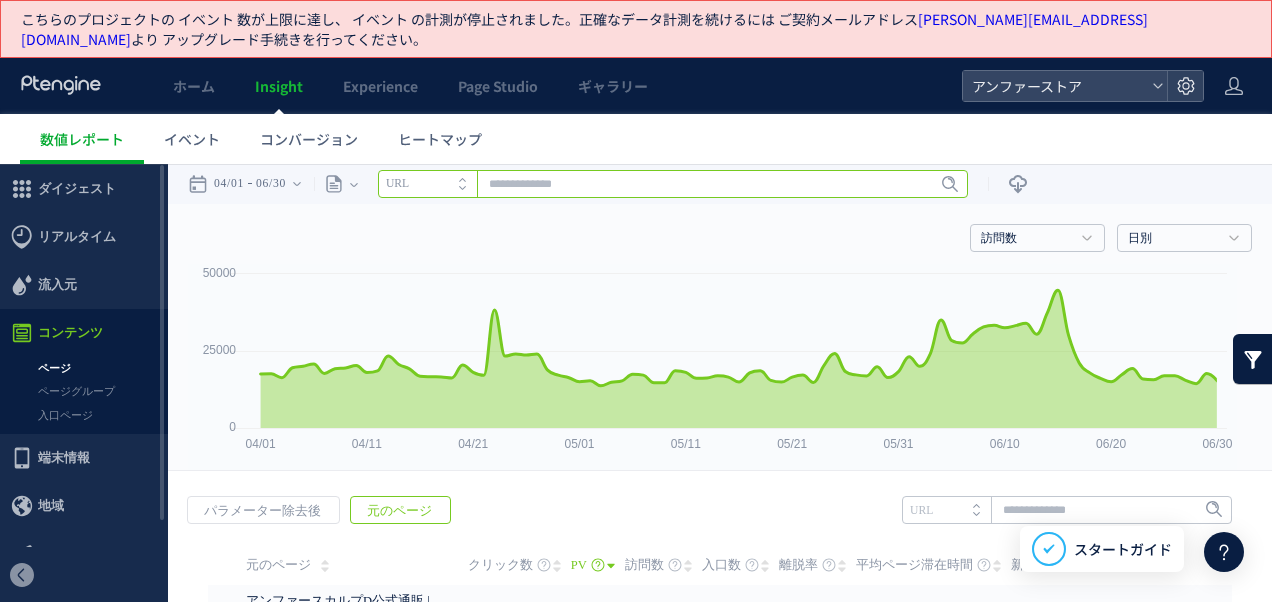 paste on "**********" 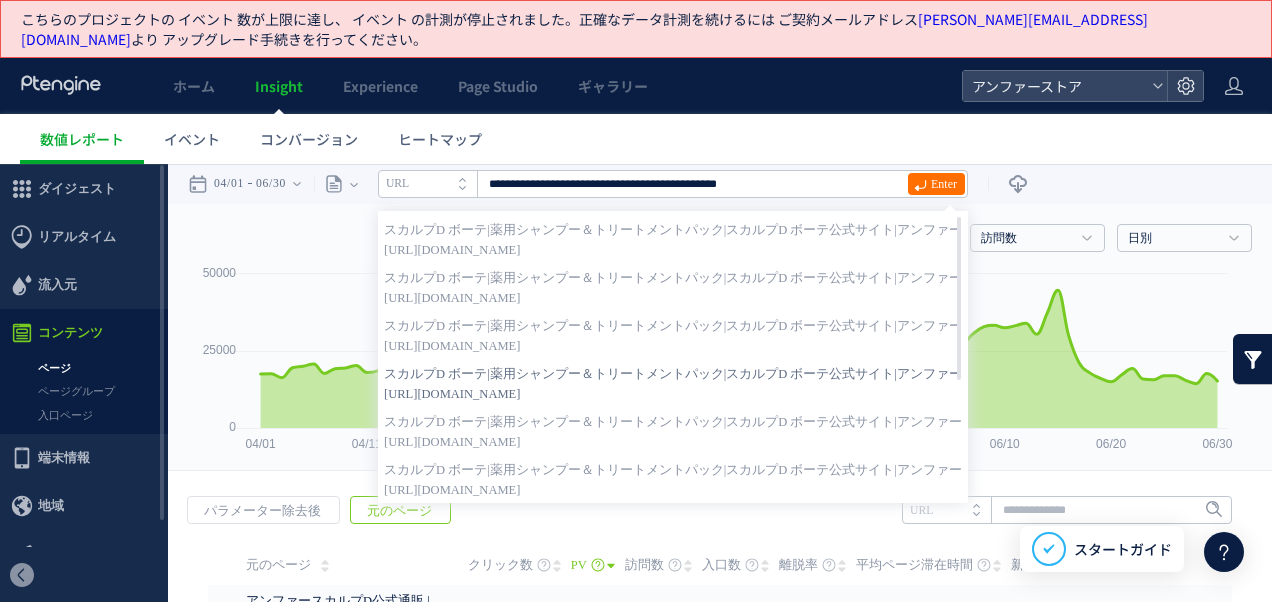 click on "スカルプD ボーテ|薬用シャンプー＆トリートメントパック|スカルプD ボーテ公式サイト|アンファー" at bounding box center [673, 374] 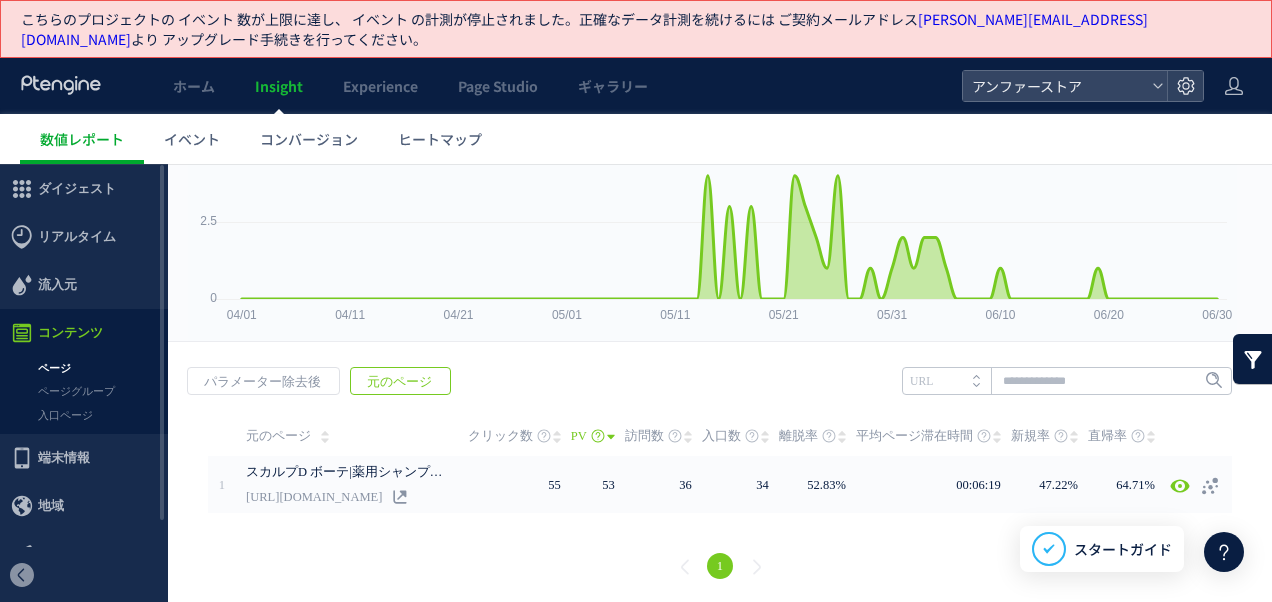 scroll, scrollTop: 0, scrollLeft: 0, axis: both 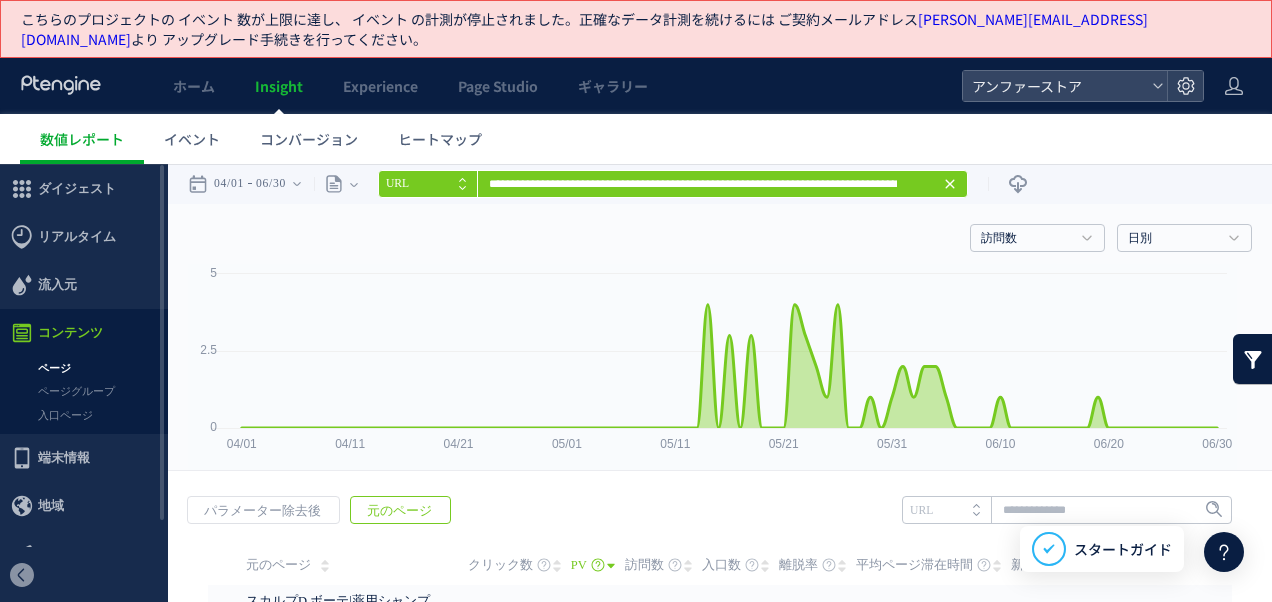 click 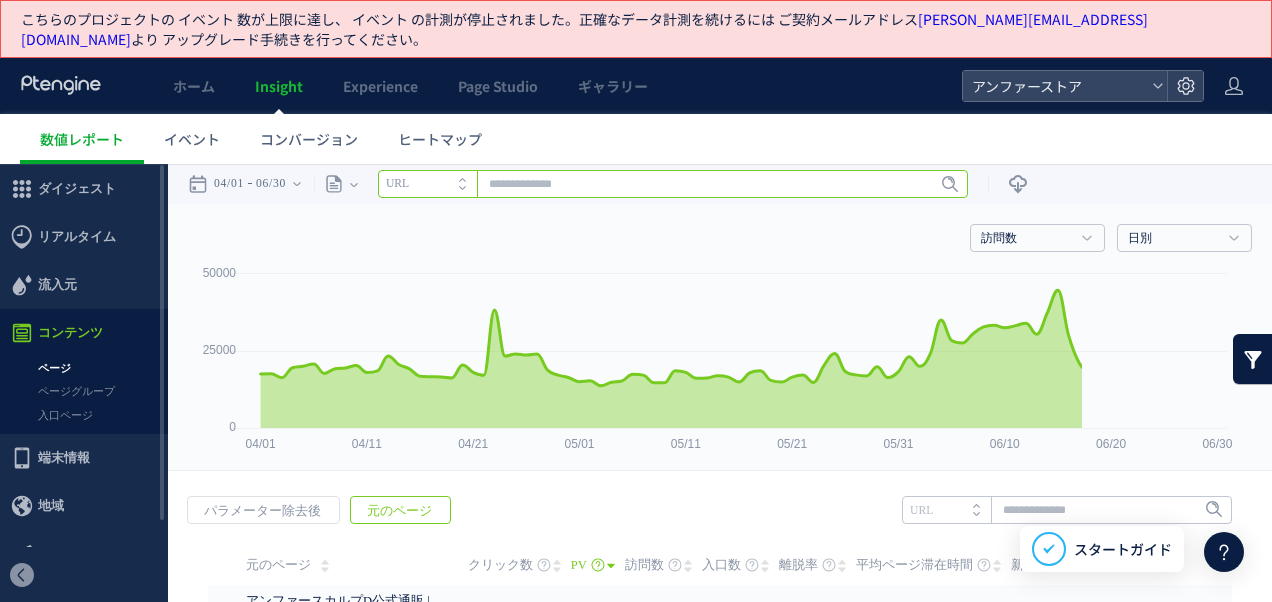 click at bounding box center (673, 184) 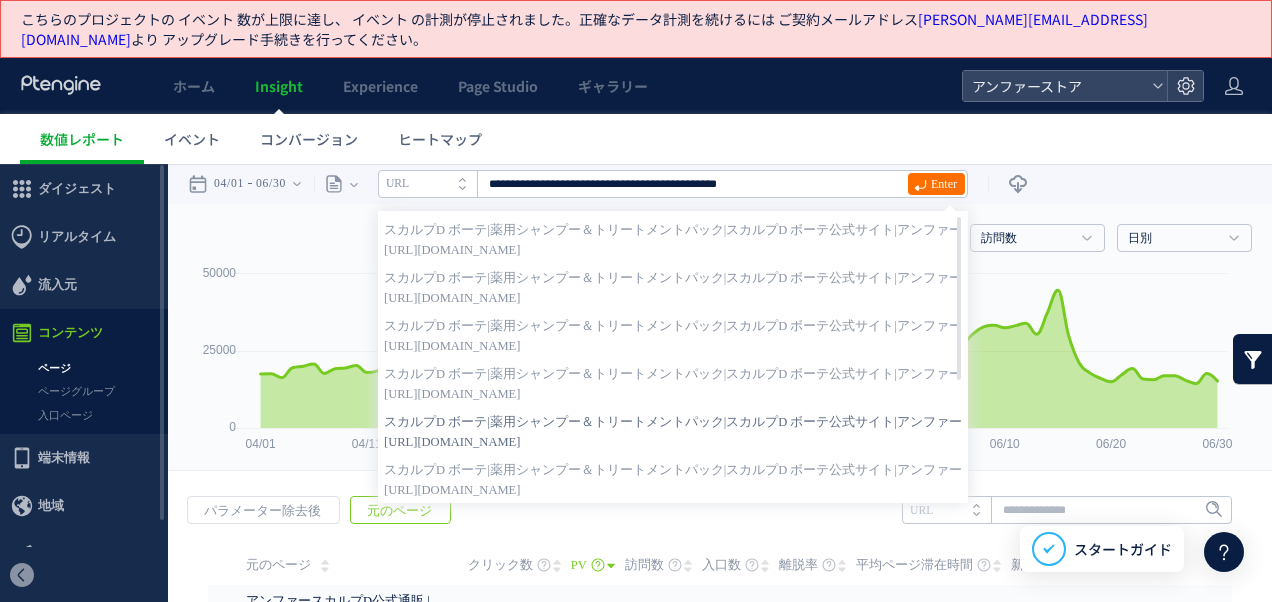click on "スカルプD ボーテ|薬用シャンプー＆トリートメントパック|スカルプD ボーテ公式サイト|アンファー" at bounding box center (673, 422) 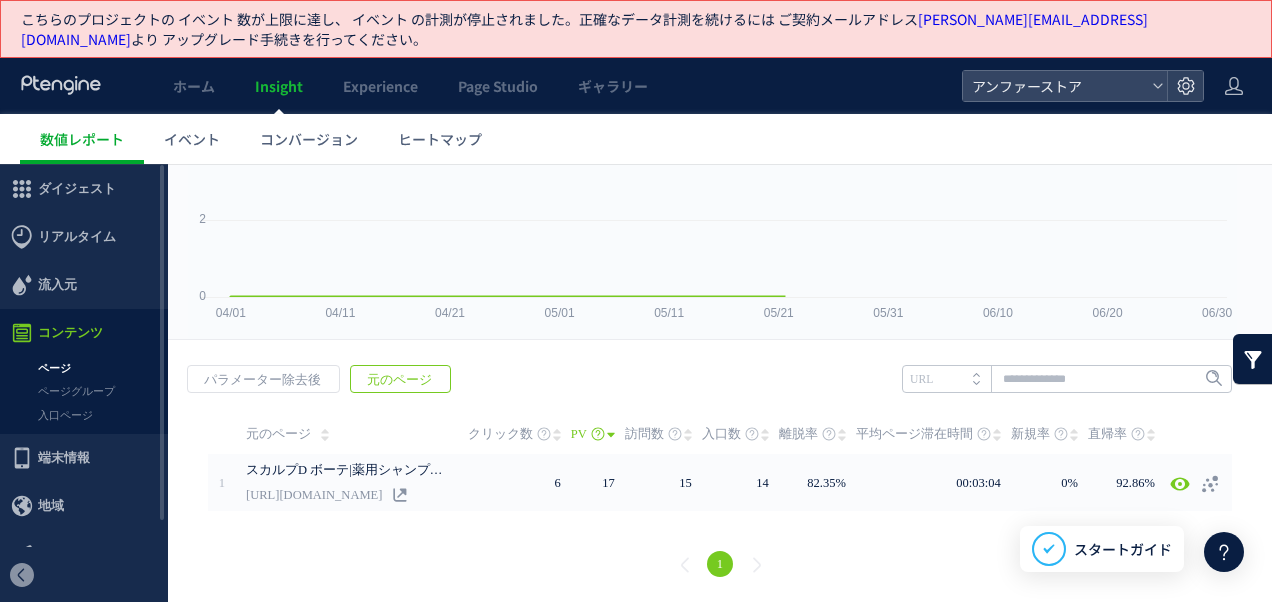 scroll, scrollTop: 129, scrollLeft: 0, axis: vertical 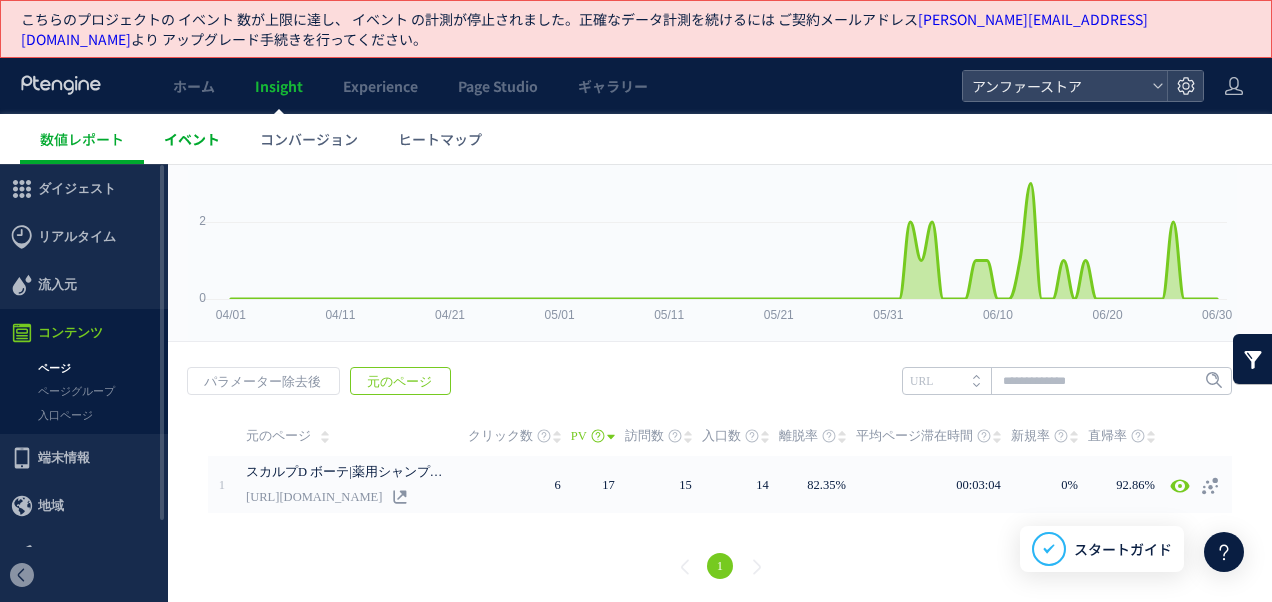 click on "イベント" at bounding box center [192, 139] 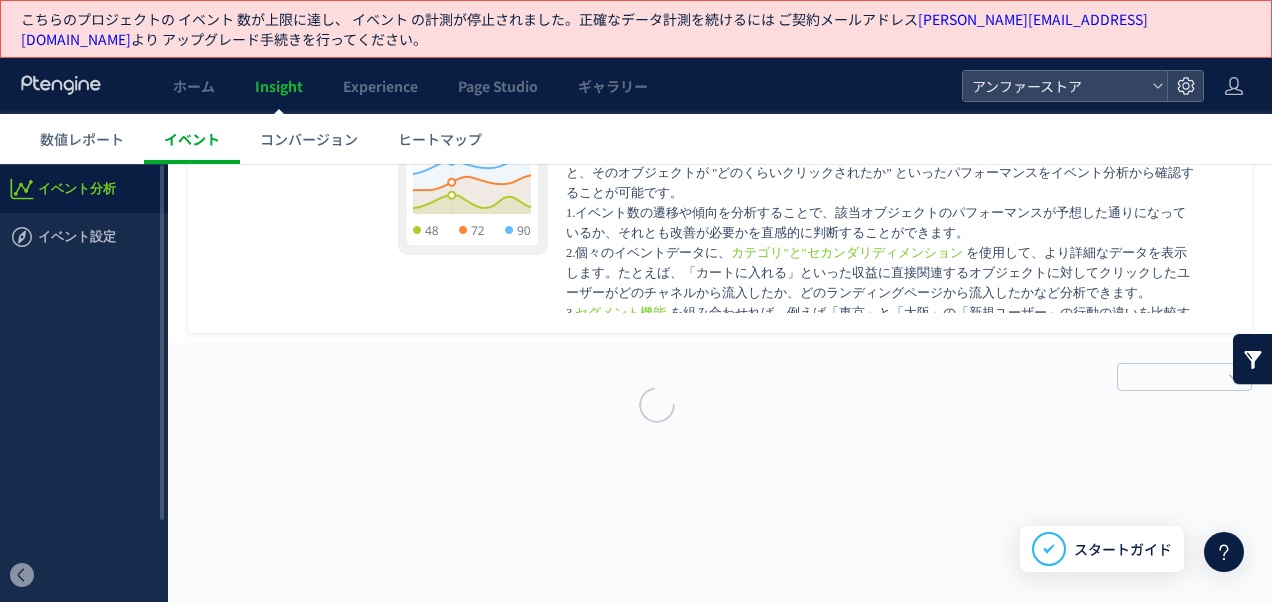 scroll, scrollTop: 0, scrollLeft: 0, axis: both 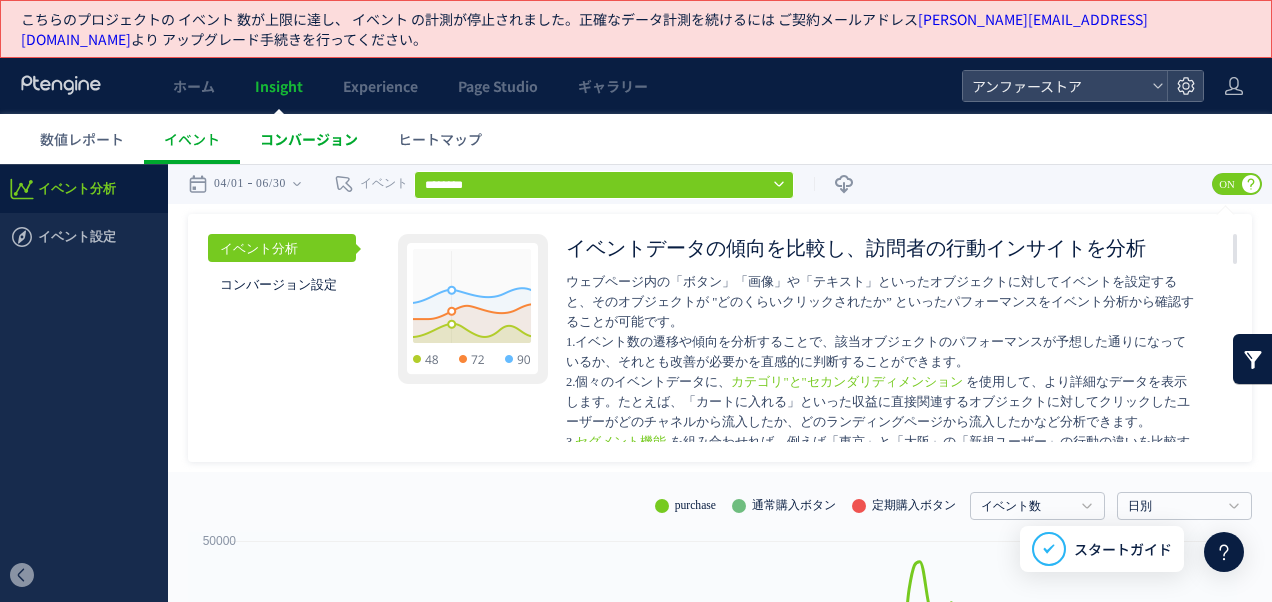 click on "コンバージョン" at bounding box center (309, 139) 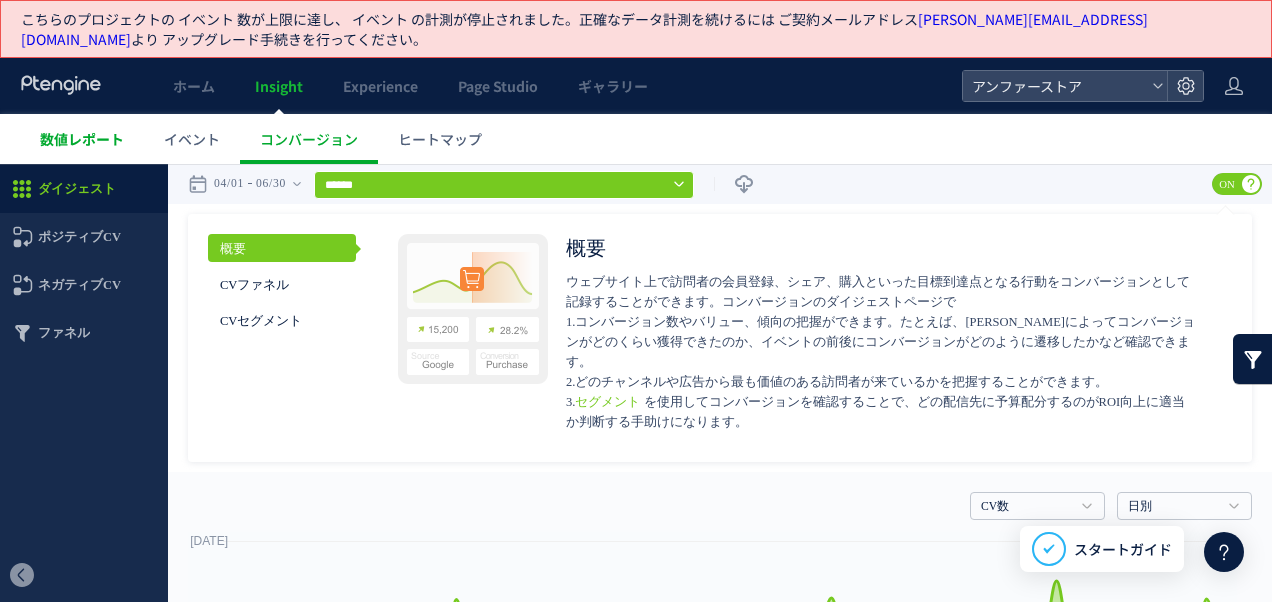 click on "数値レポート" at bounding box center (82, 139) 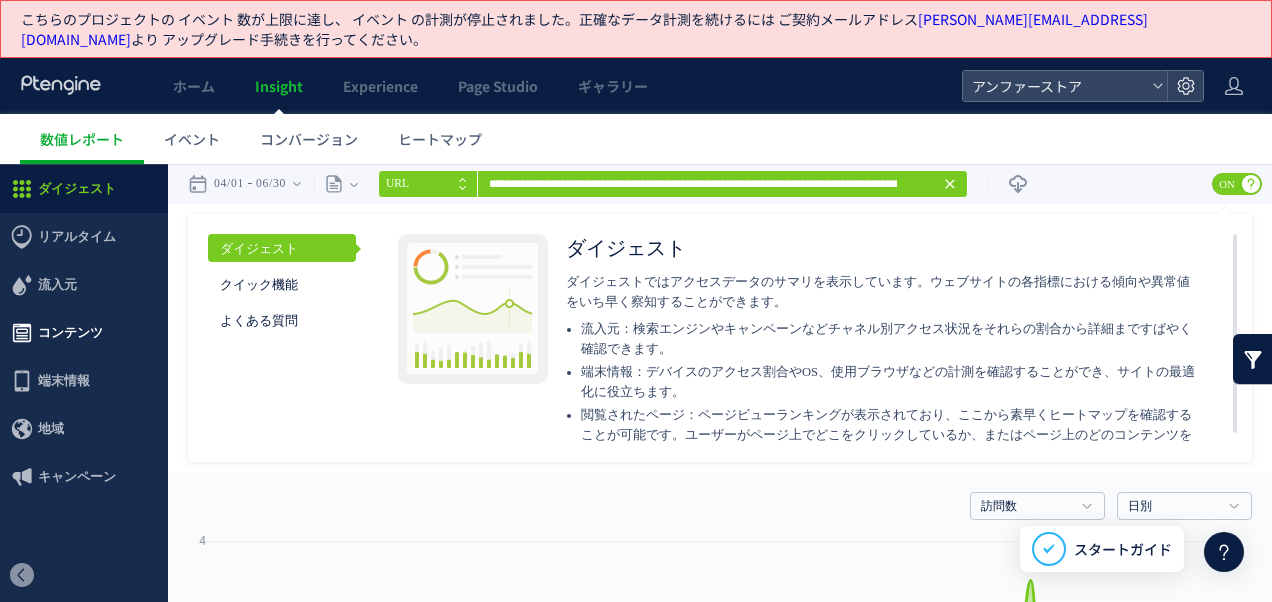 click on "コンテンツ" at bounding box center [70, 333] 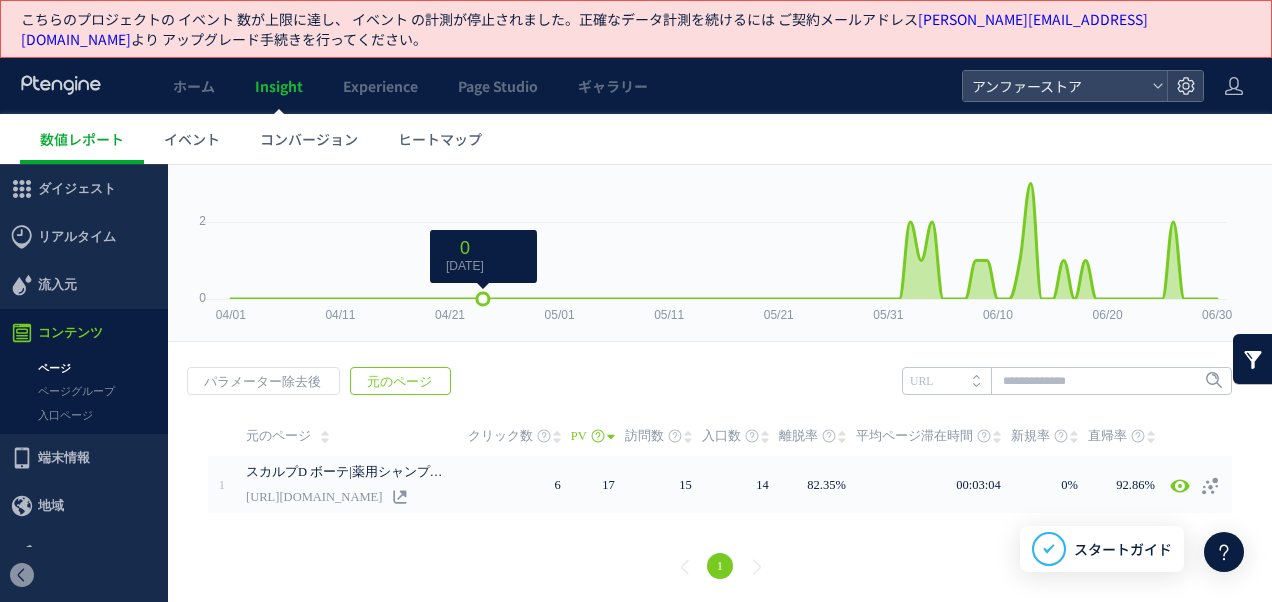 scroll, scrollTop: 0, scrollLeft: 0, axis: both 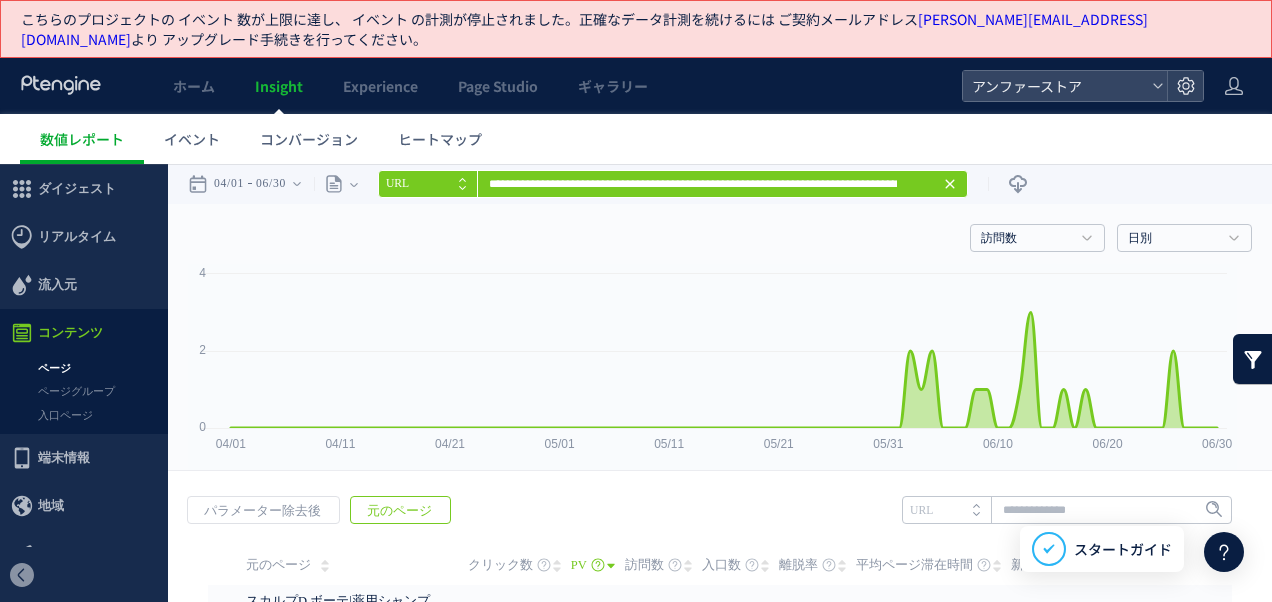 click 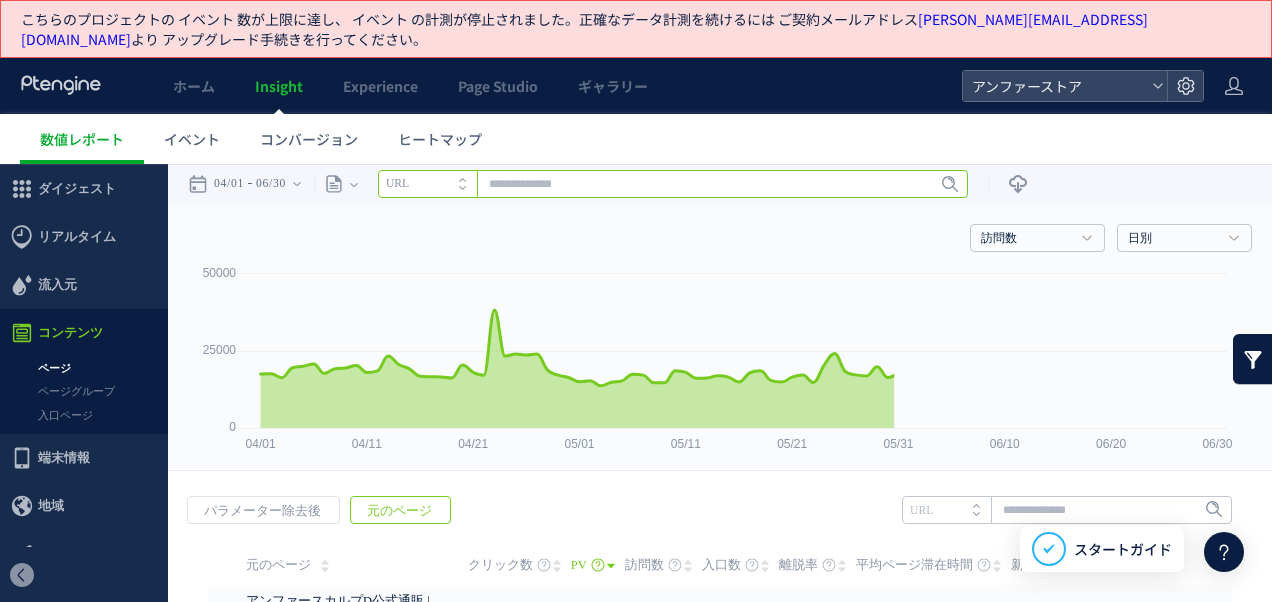 click at bounding box center [673, 184] 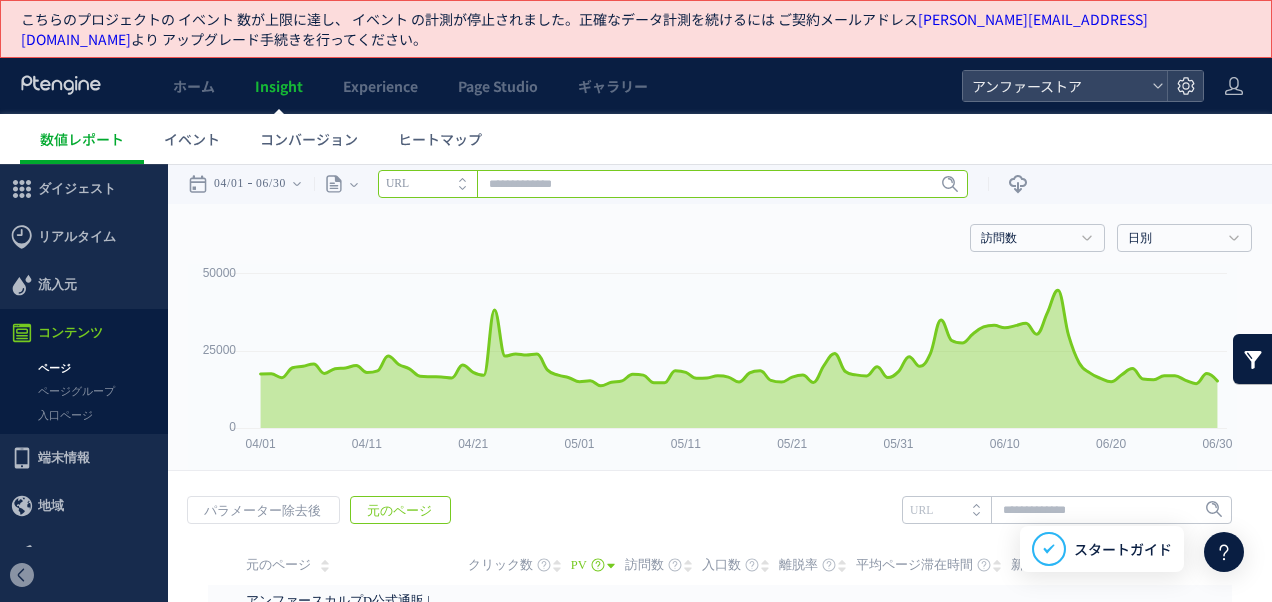 paste on "**********" 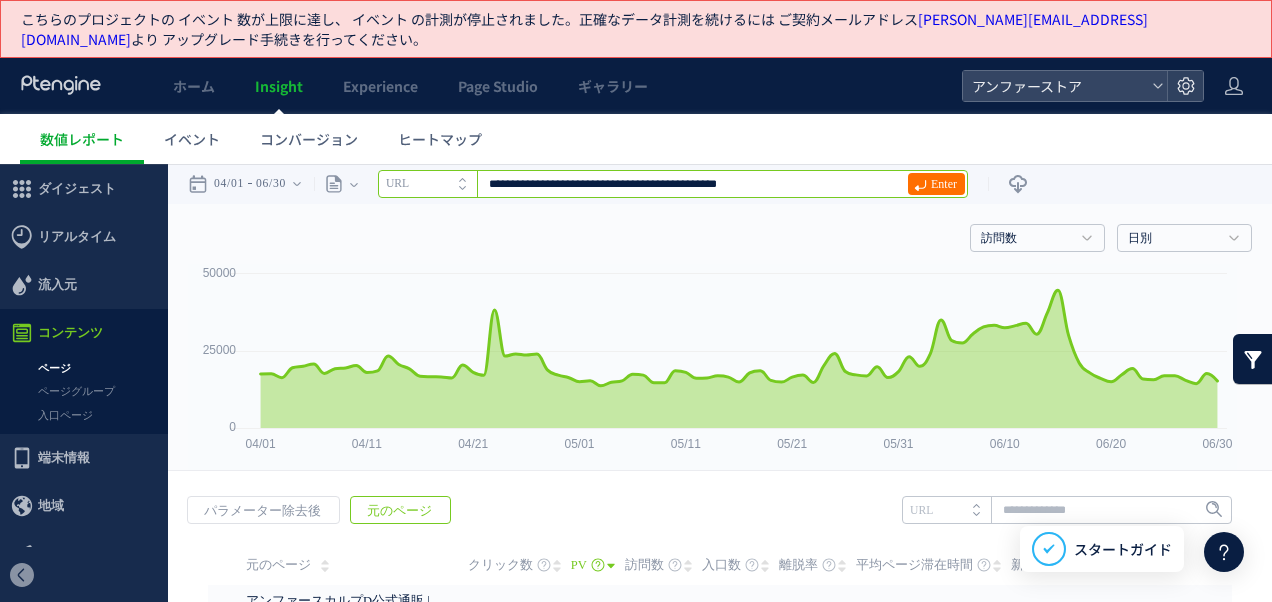 type on "**********" 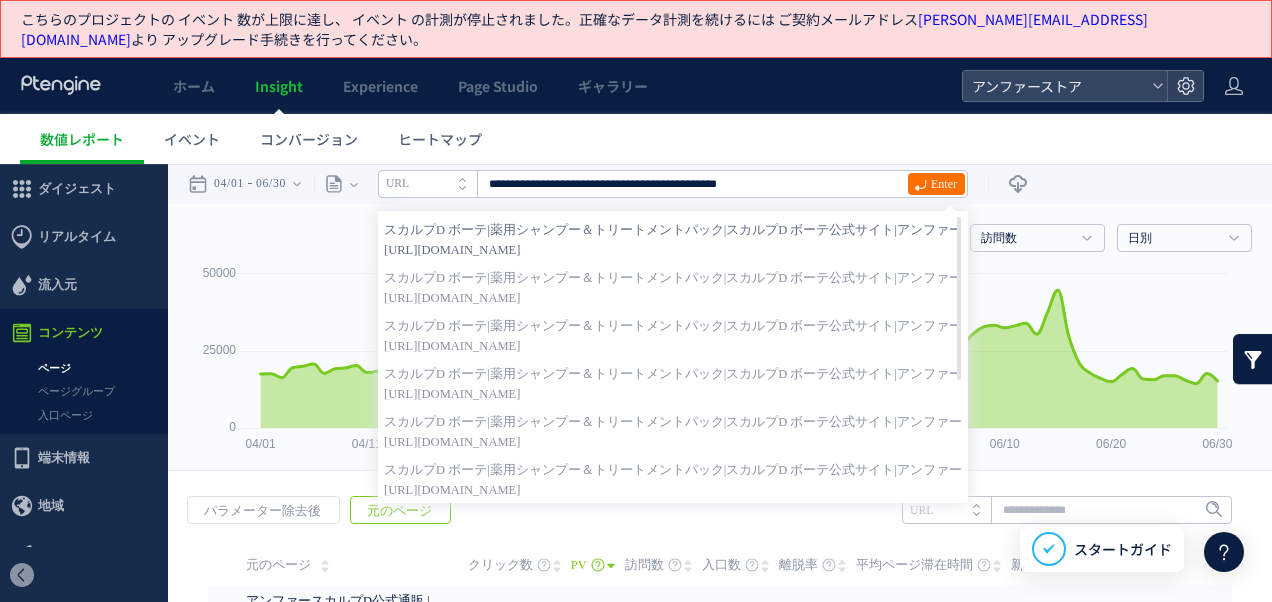 click on "[URL][DOMAIN_NAME]" at bounding box center [673, 250] 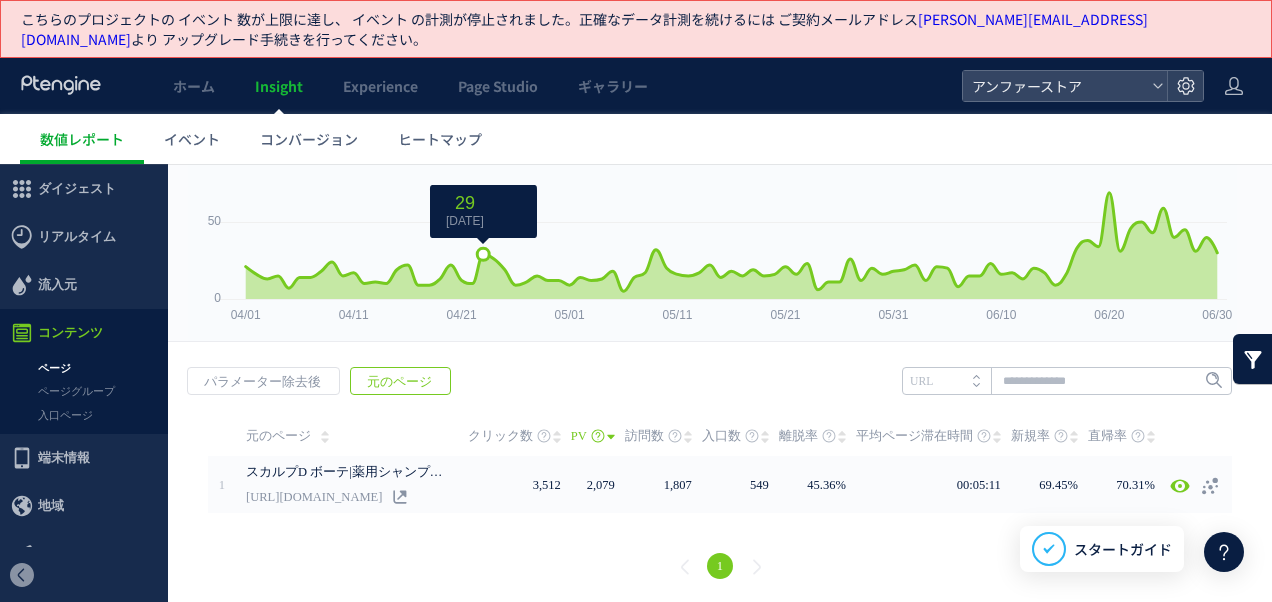 scroll, scrollTop: 0, scrollLeft: 0, axis: both 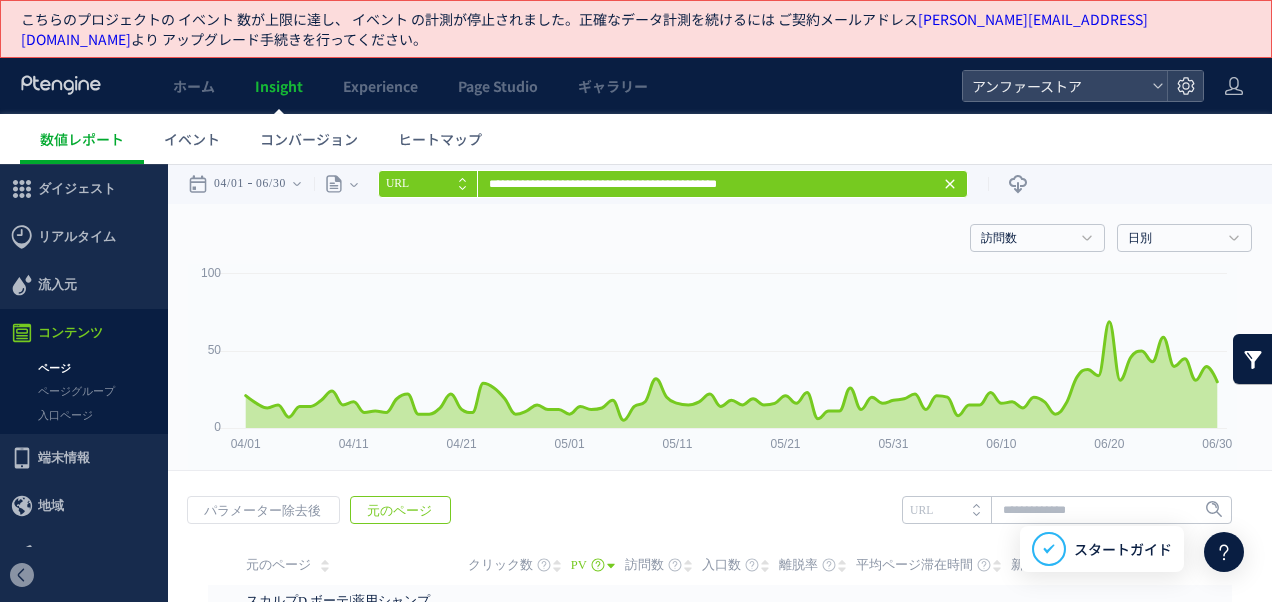 click 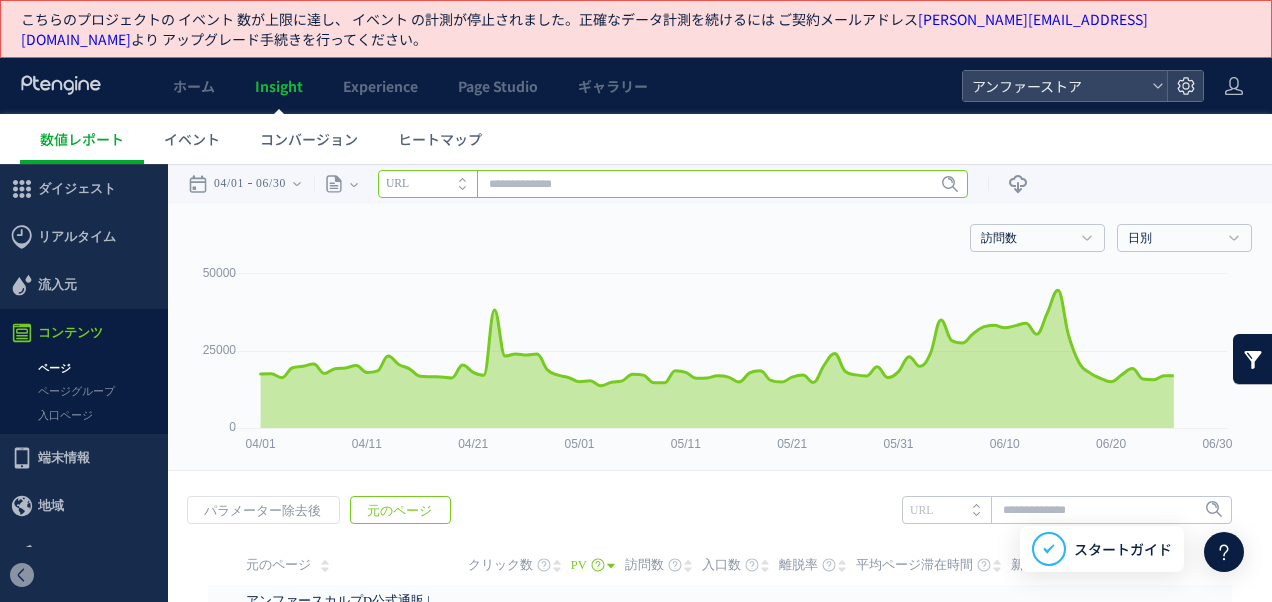 click at bounding box center (673, 184) 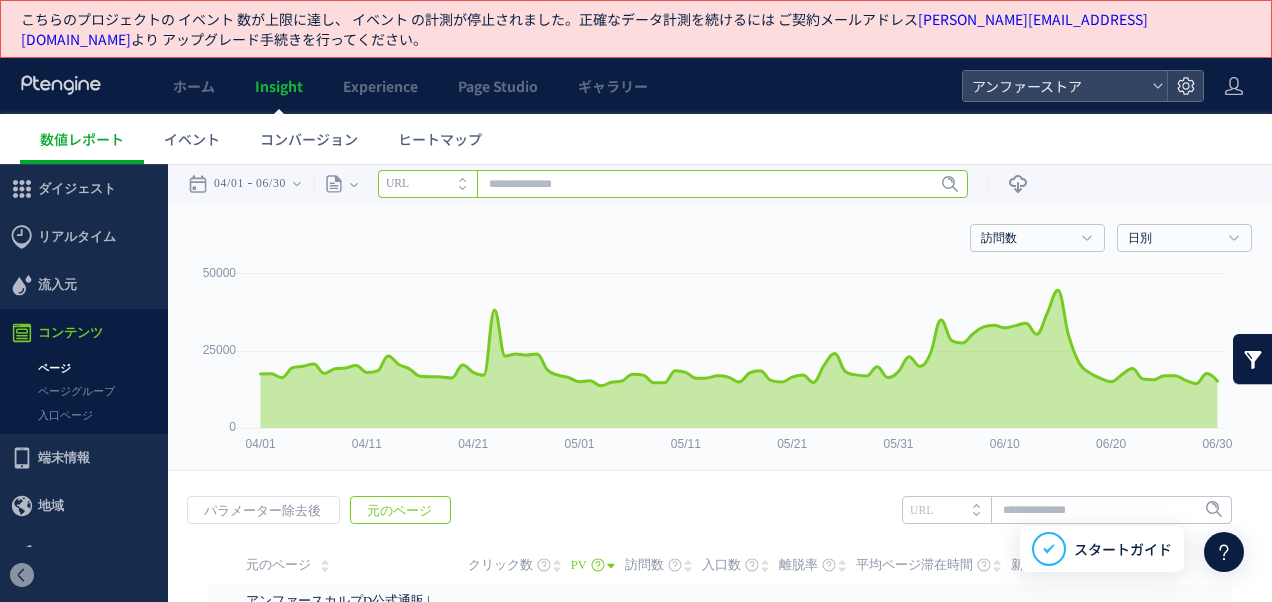 paste on "**********" 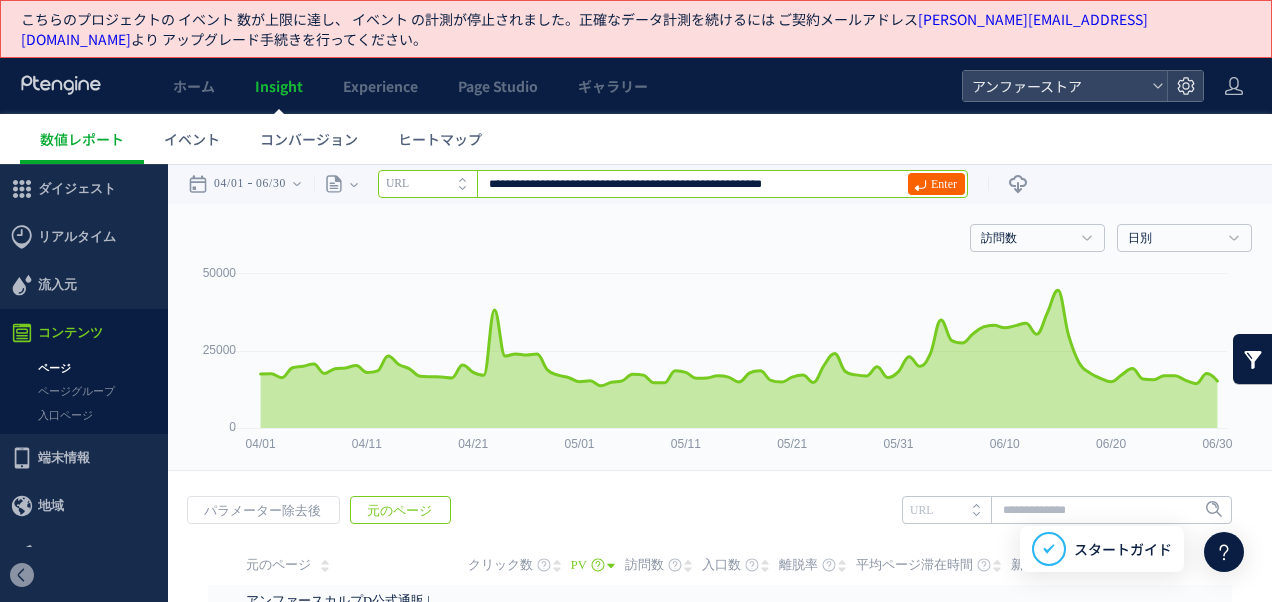 type on "**********" 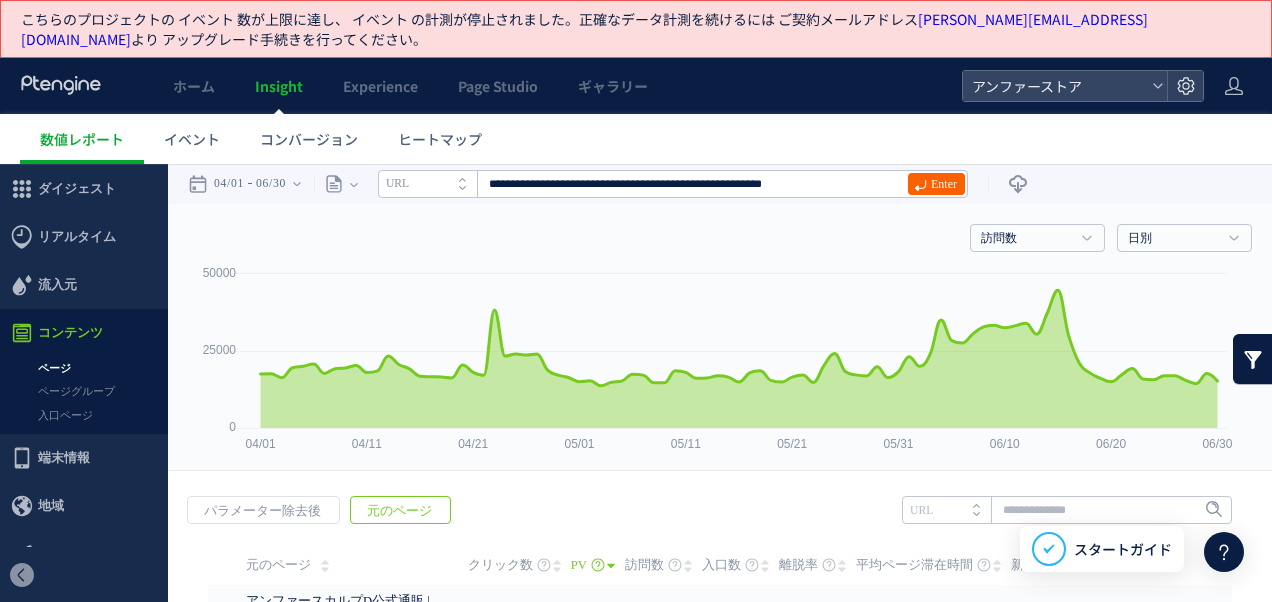 click on "Enter" at bounding box center [944, 184] 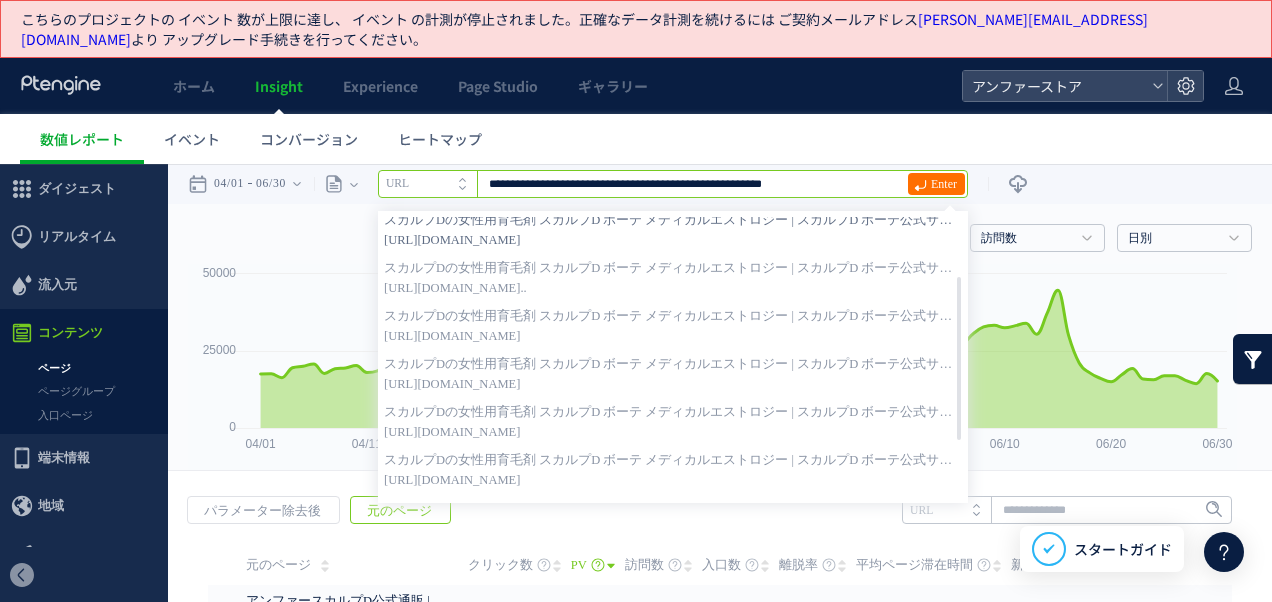 scroll, scrollTop: 108, scrollLeft: 0, axis: vertical 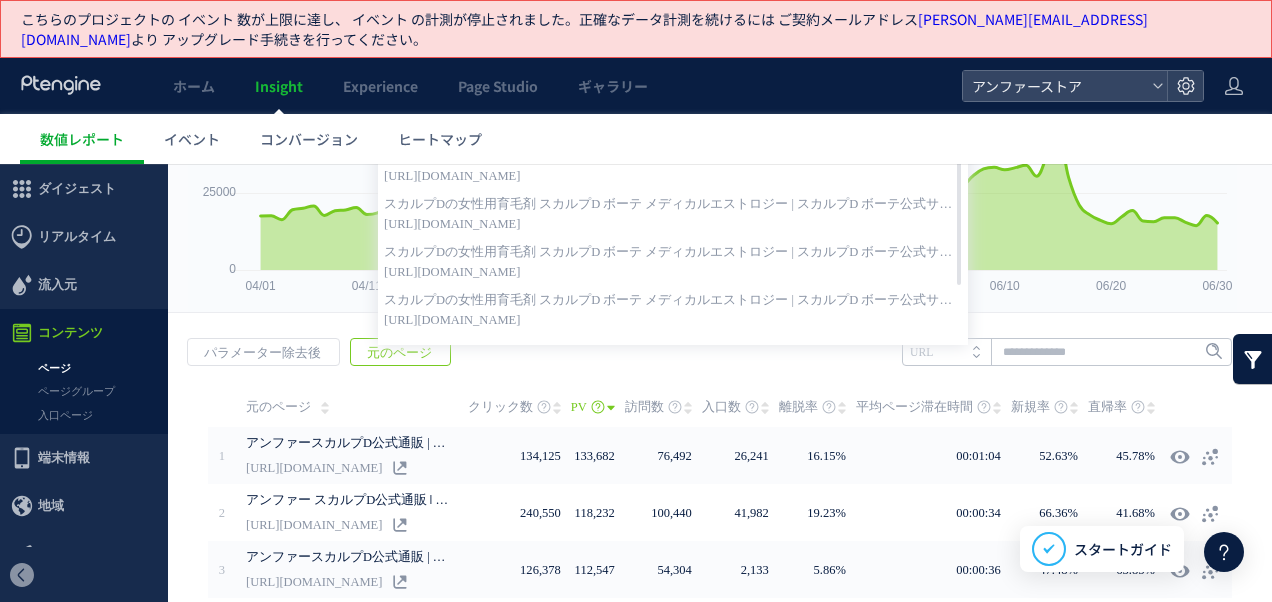 click on "元のページ" at bounding box center (399, 353) 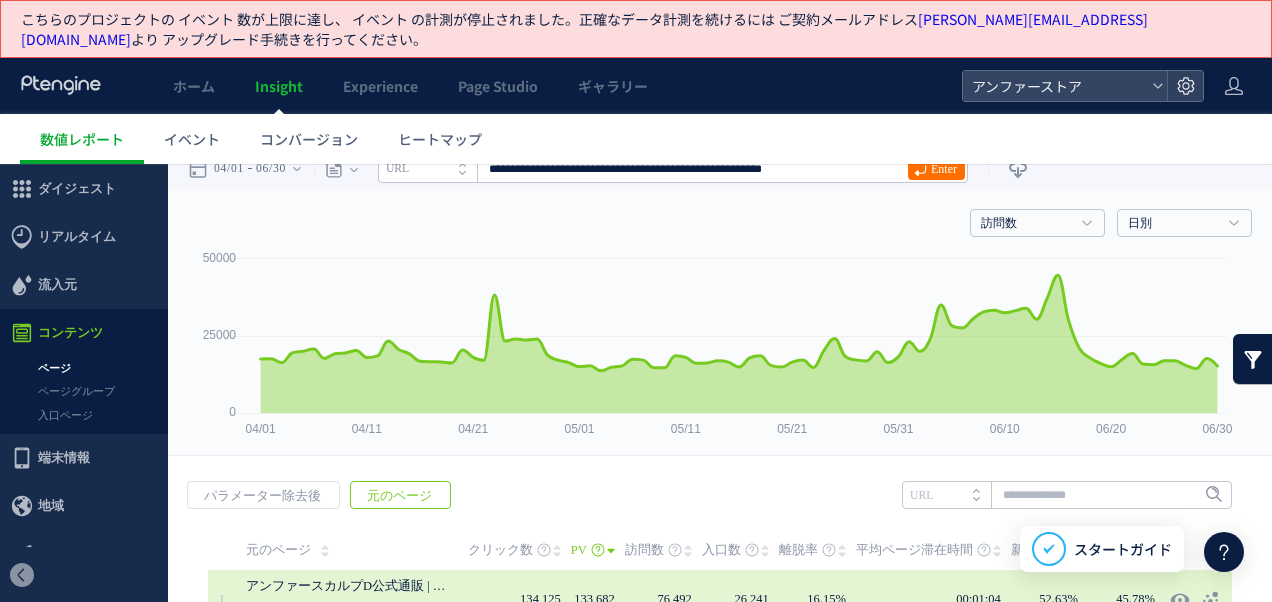 scroll, scrollTop: 0, scrollLeft: 0, axis: both 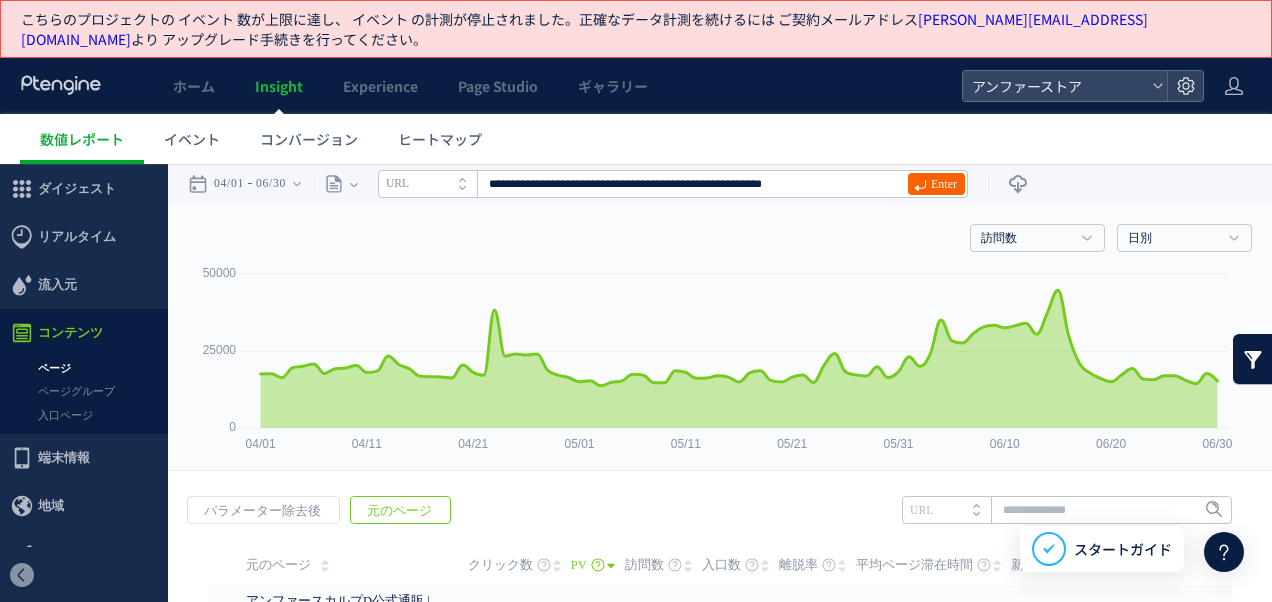 click 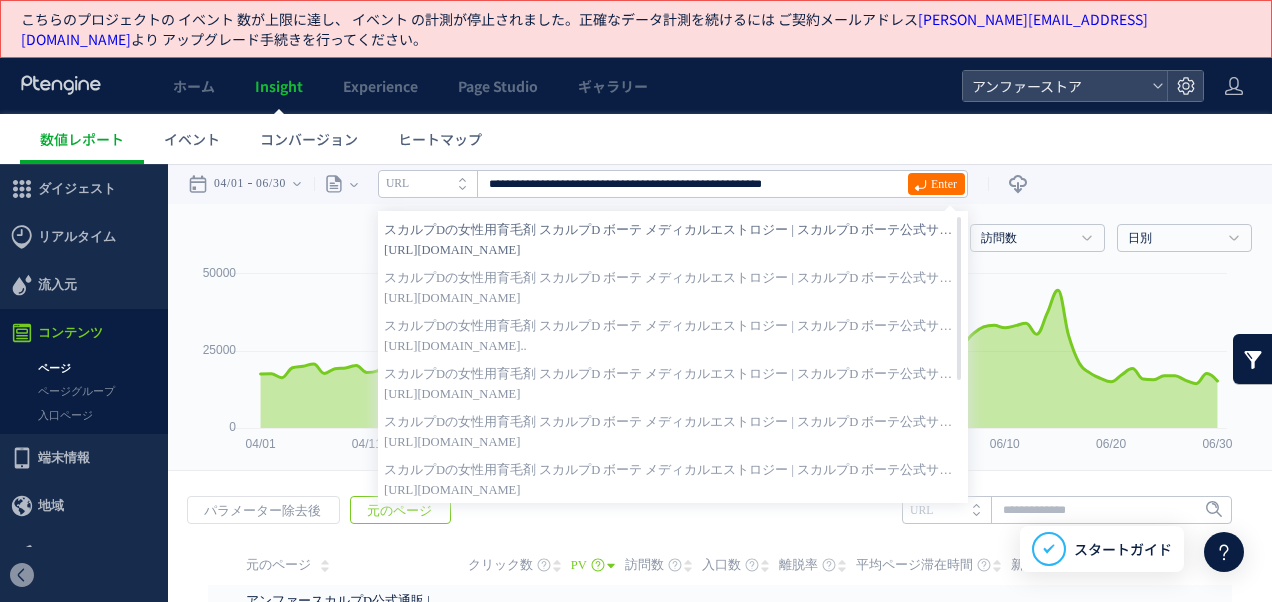 click on "スカルプDの女性用育毛剤 スカルプD ボーテ メディカルエストロジー | スカルプD ボーテ公式サイト | アンファー" at bounding box center [673, 230] 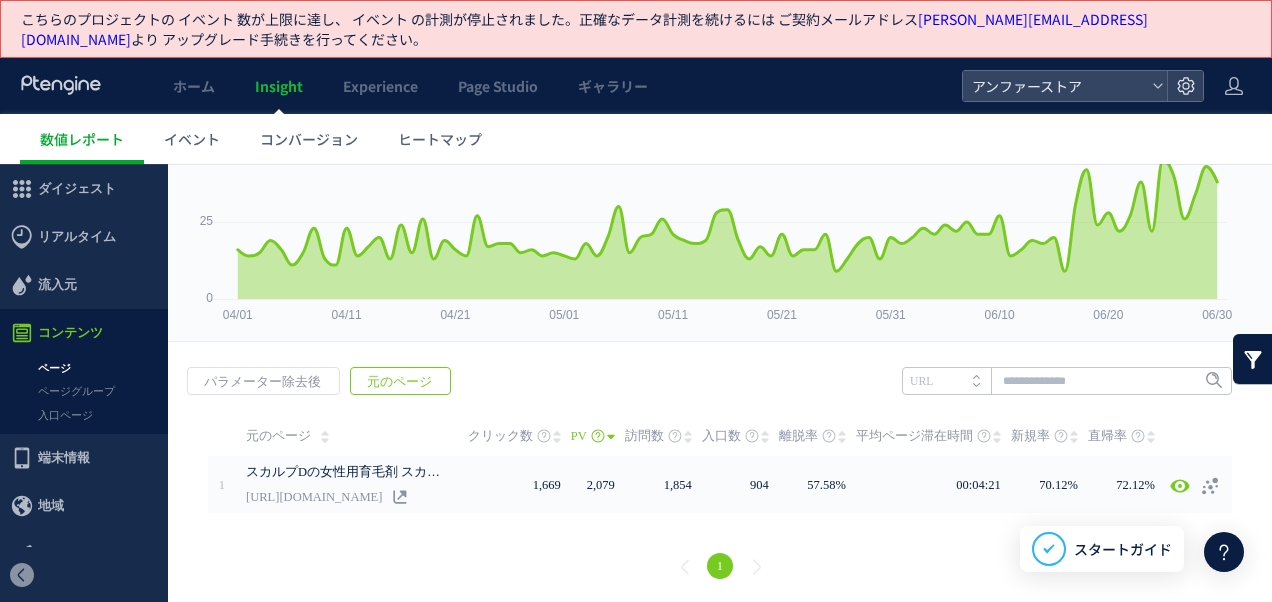 scroll, scrollTop: 0, scrollLeft: 0, axis: both 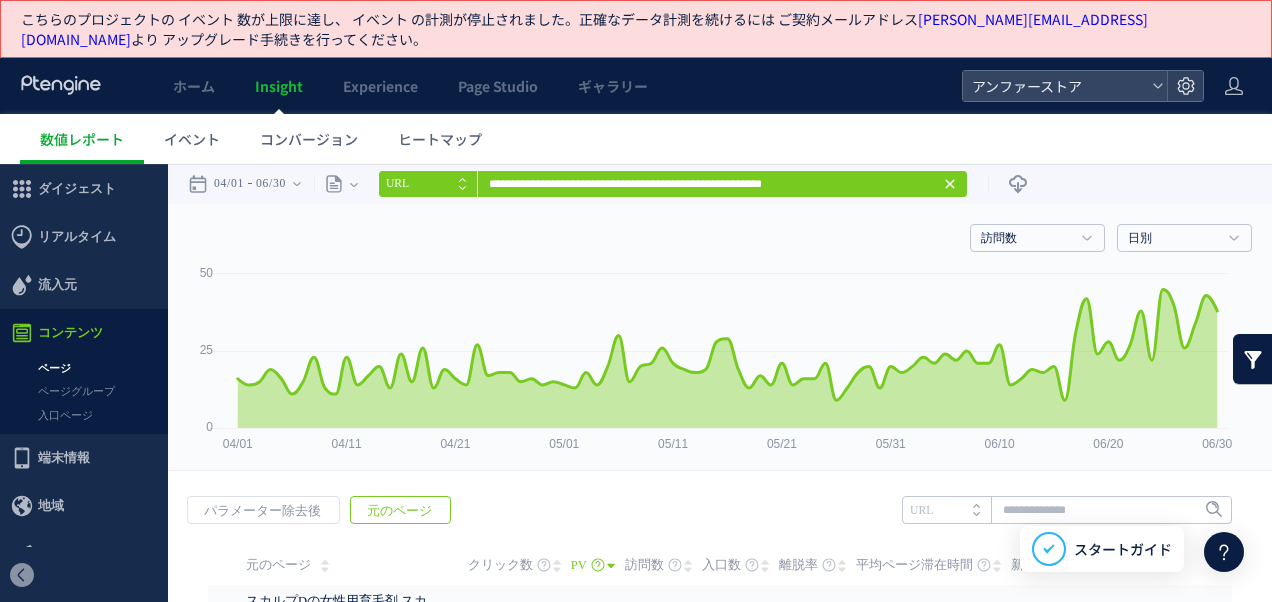 drag, startPoint x: 964, startPoint y: 186, endPoint x: 883, endPoint y: 189, distance: 81.055534 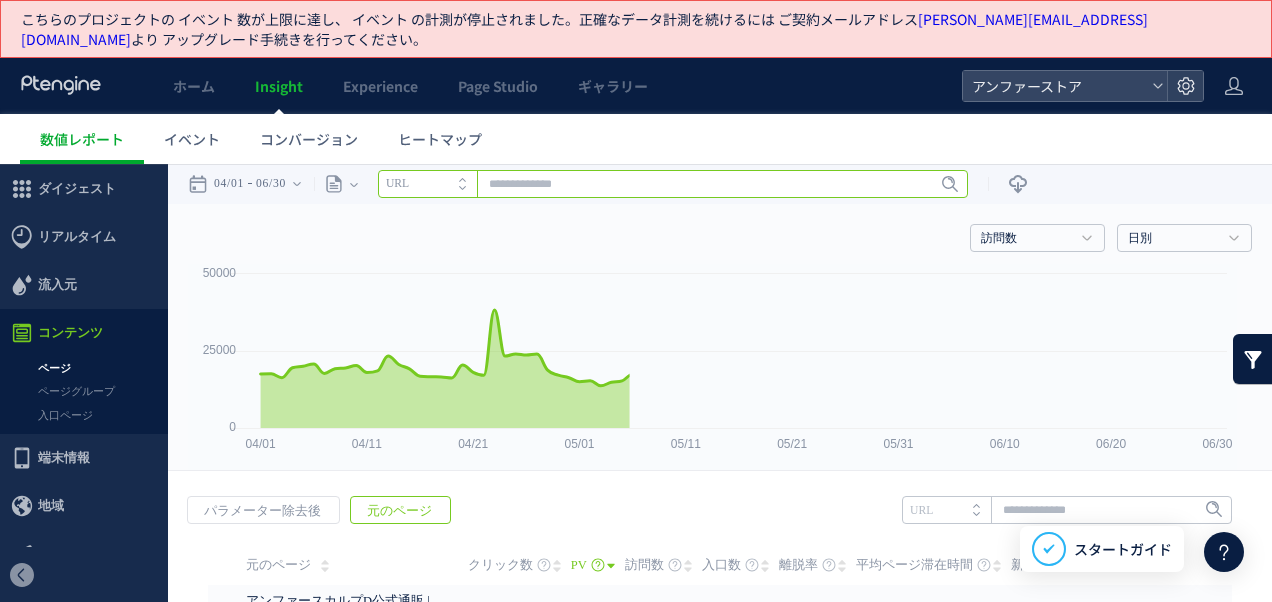 click at bounding box center (673, 184) 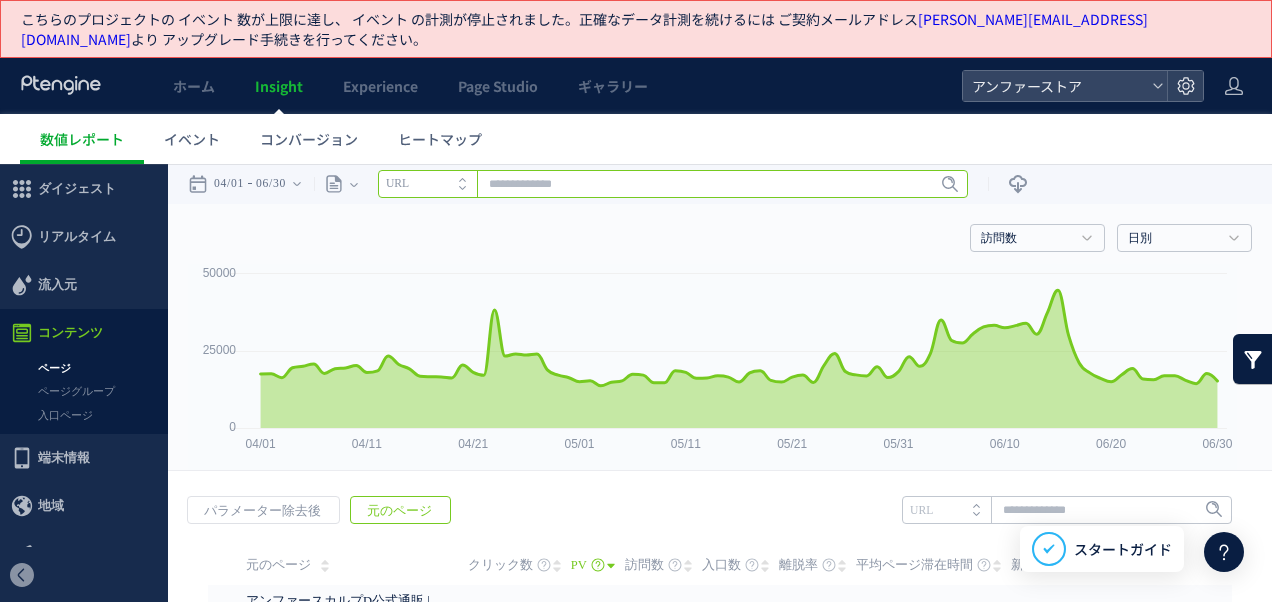 paste on "**********" 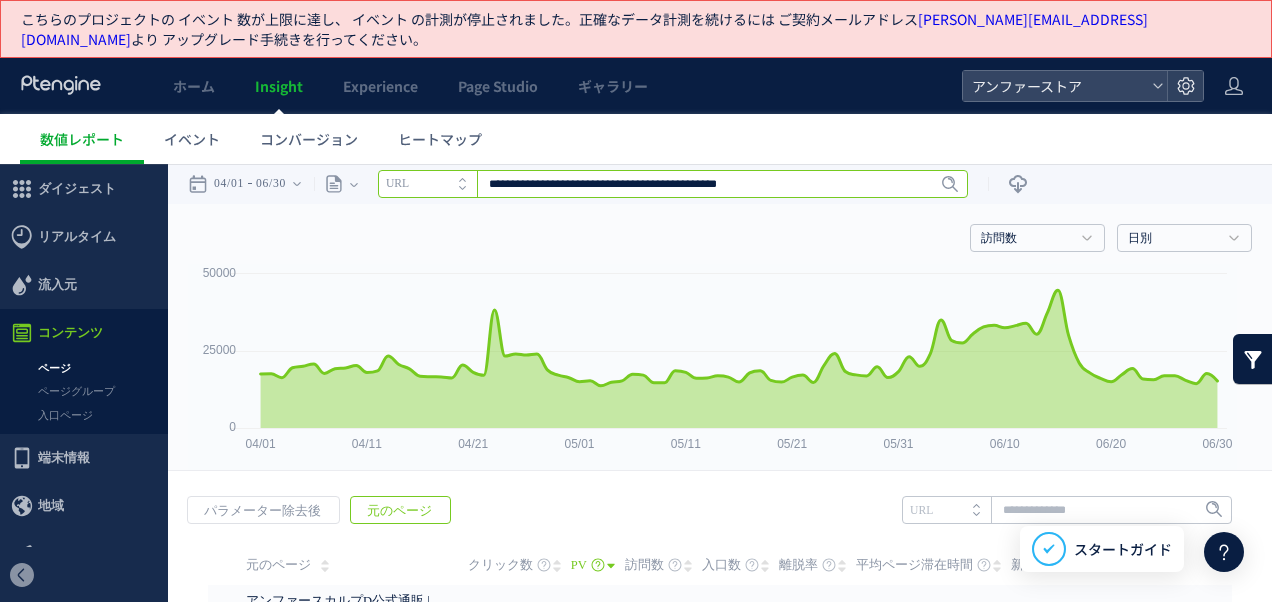 type on "**********" 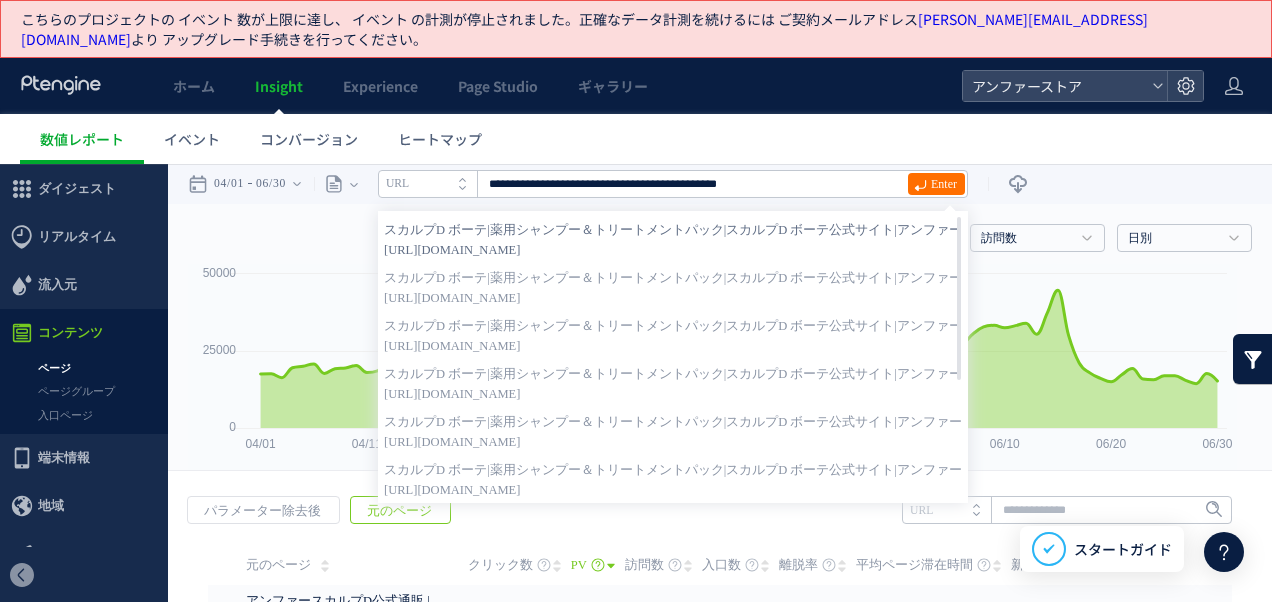 click on "スカルプD ボーテ|薬用シャンプー＆トリートメントパック|スカルプD ボーテ公式サイト|アンファー" at bounding box center (673, 230) 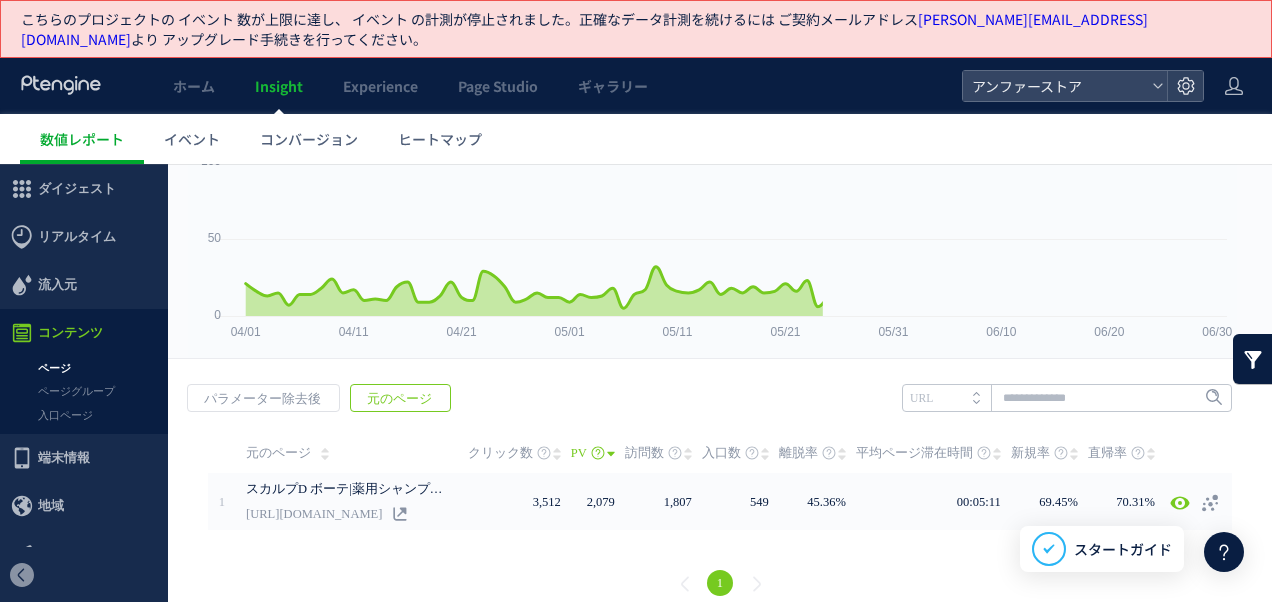 scroll, scrollTop: 129, scrollLeft: 0, axis: vertical 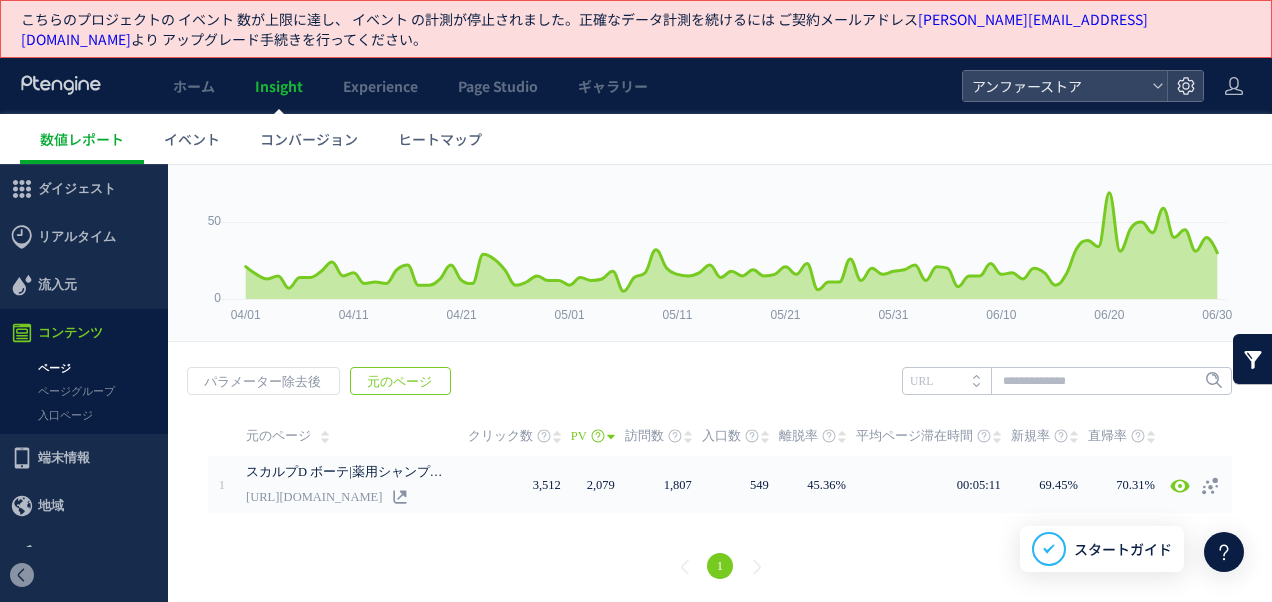 click on "戻る
パラメーター除去後
元のページ
ヒートマップを計測させるには、解析コードを実装してください。
実装
URL" at bounding box center [720, 476] 